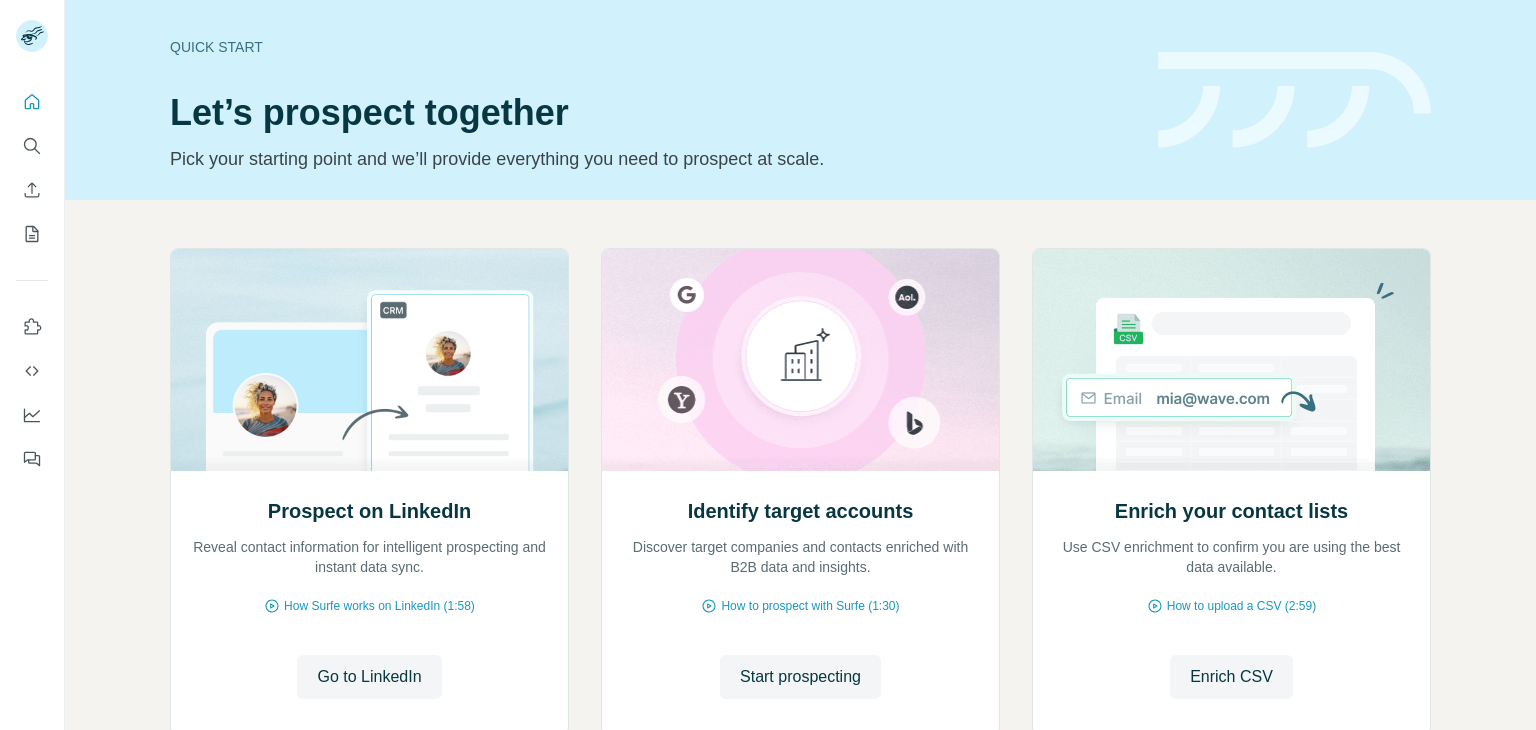 scroll, scrollTop: 0, scrollLeft: 0, axis: both 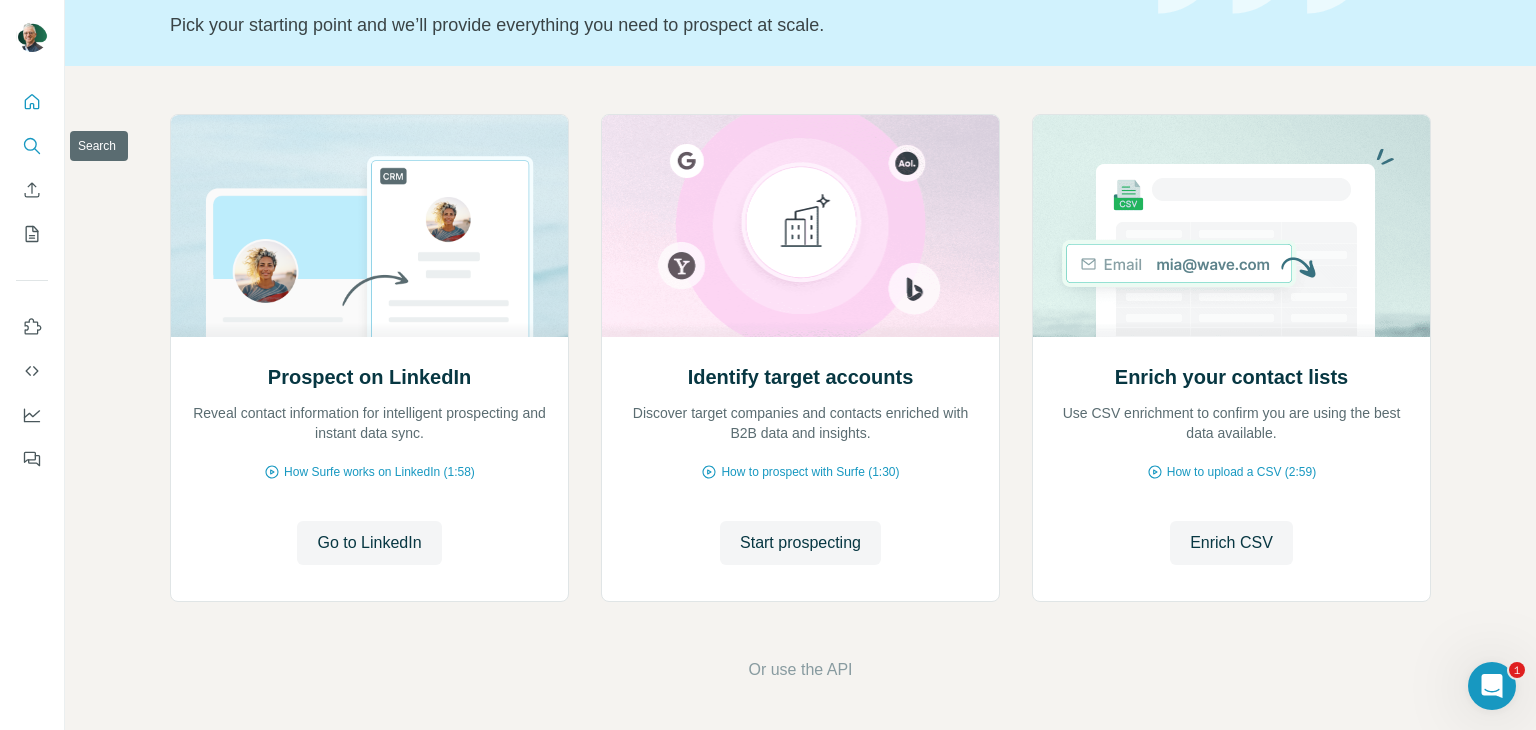 click 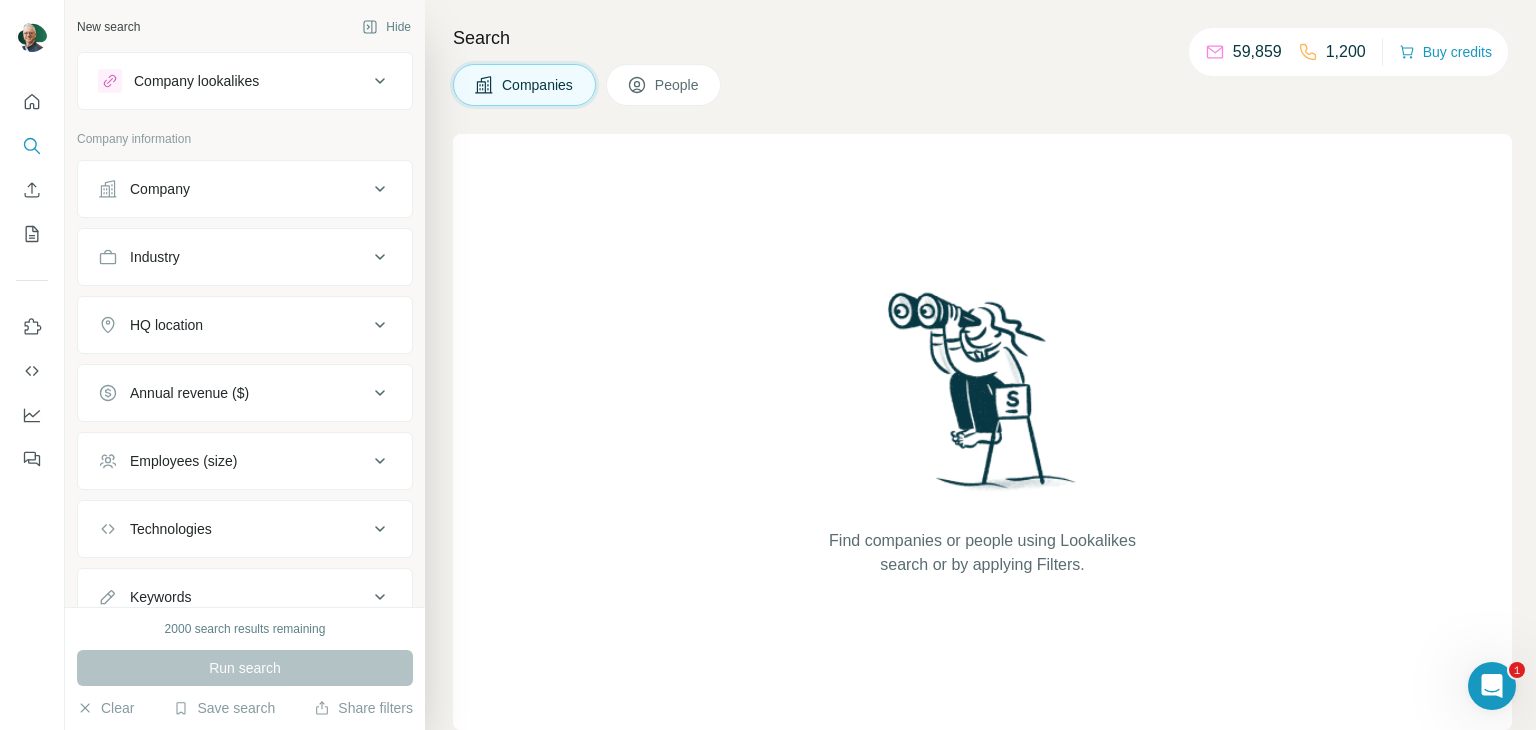 click on "Company" at bounding box center [245, 189] 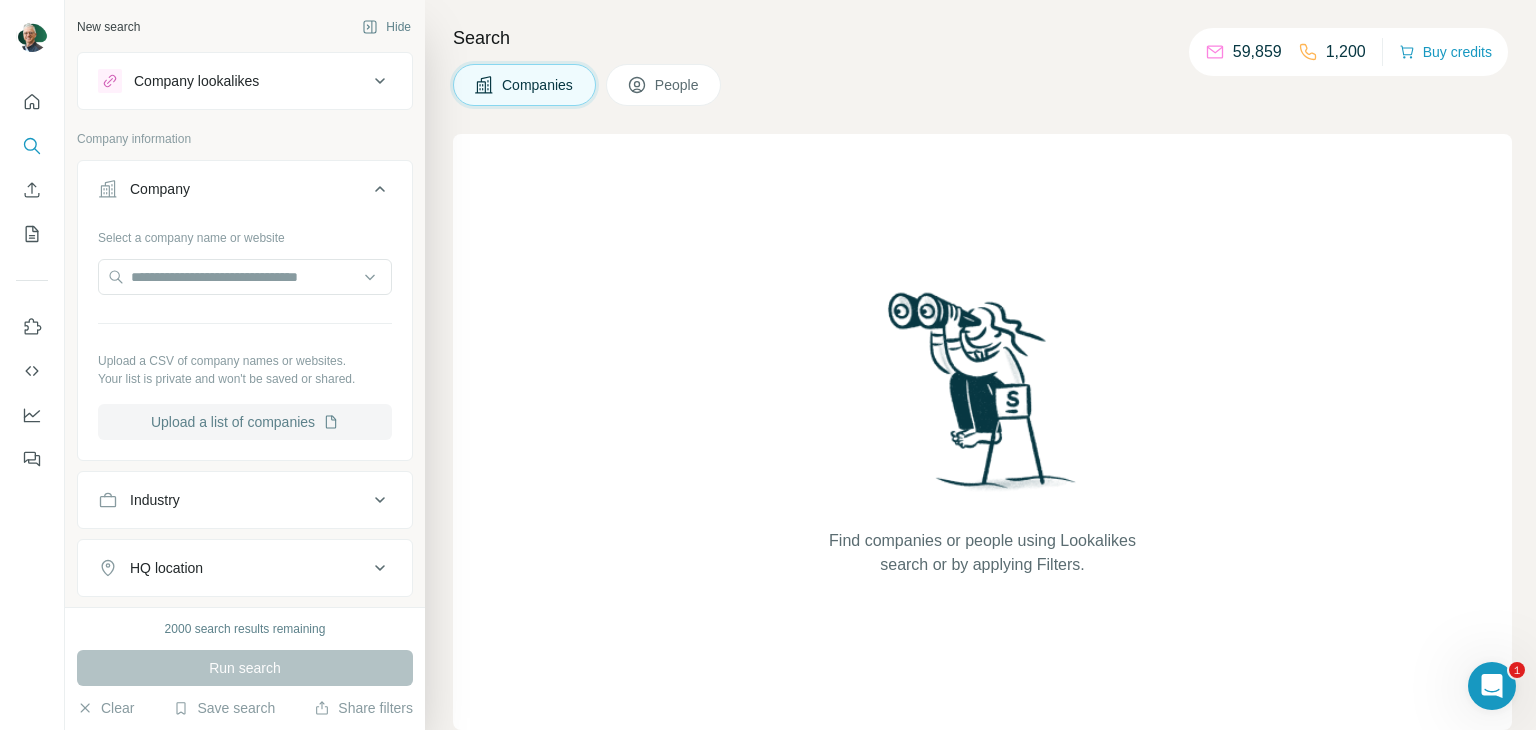 click on "Upload a list of companies" at bounding box center [245, 422] 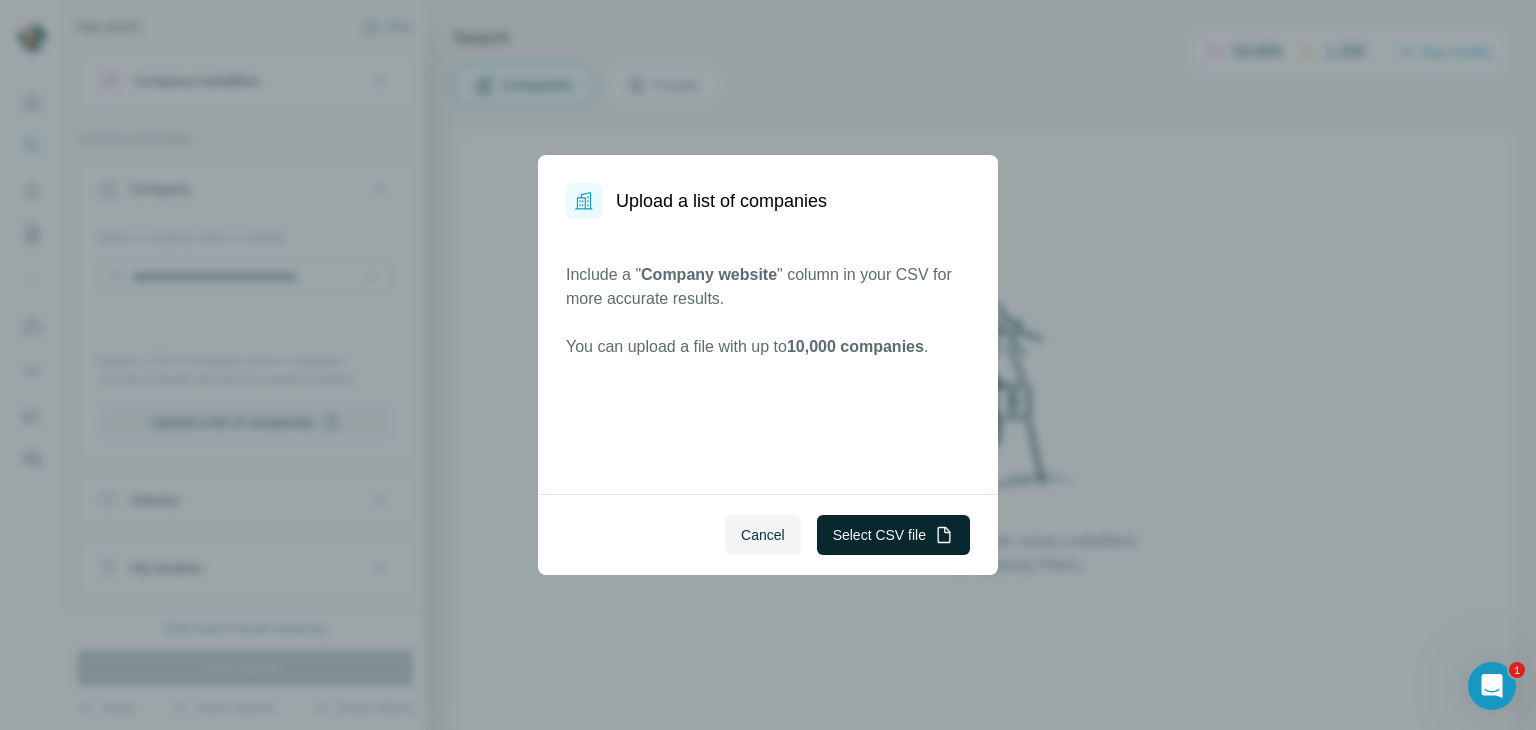 click on "Select CSV file" at bounding box center [893, 535] 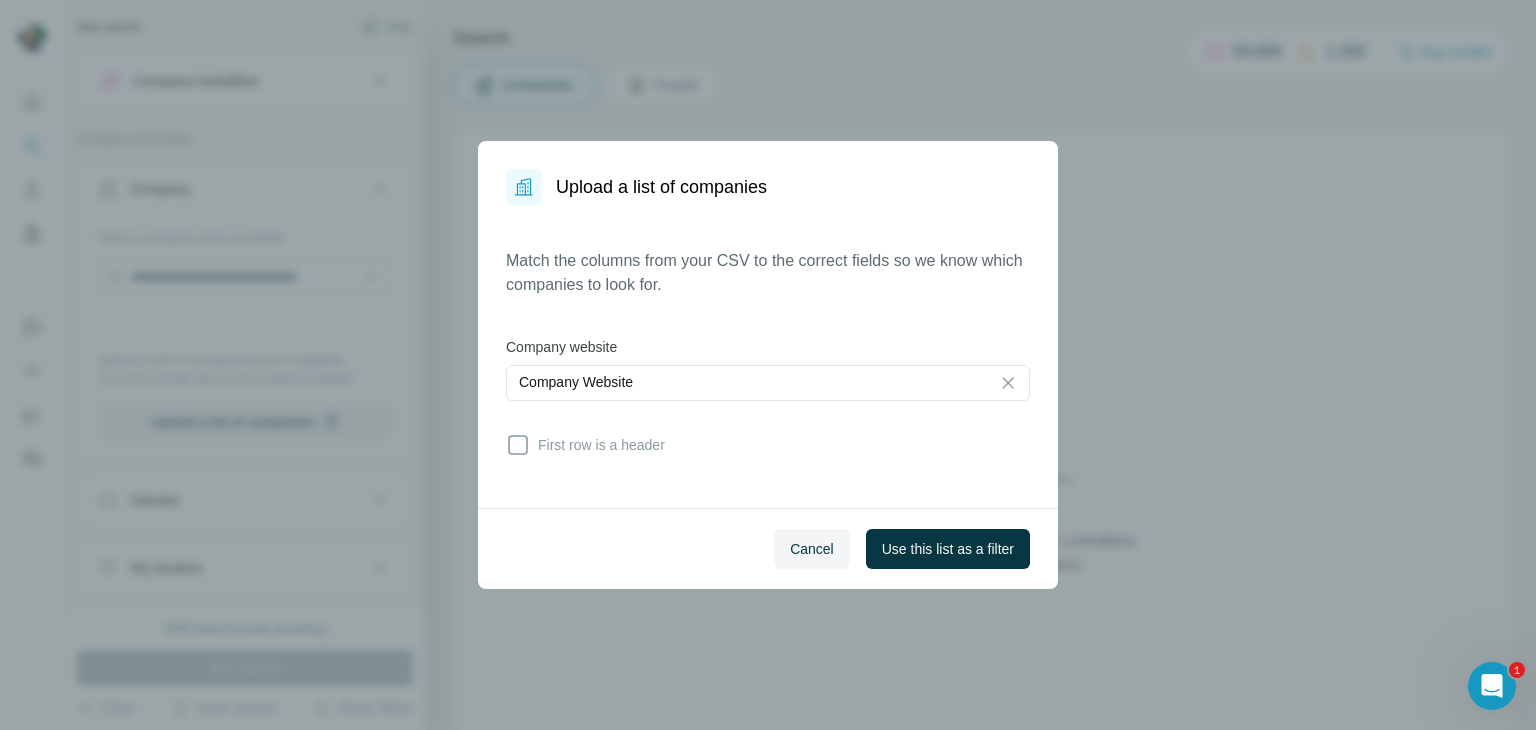 click 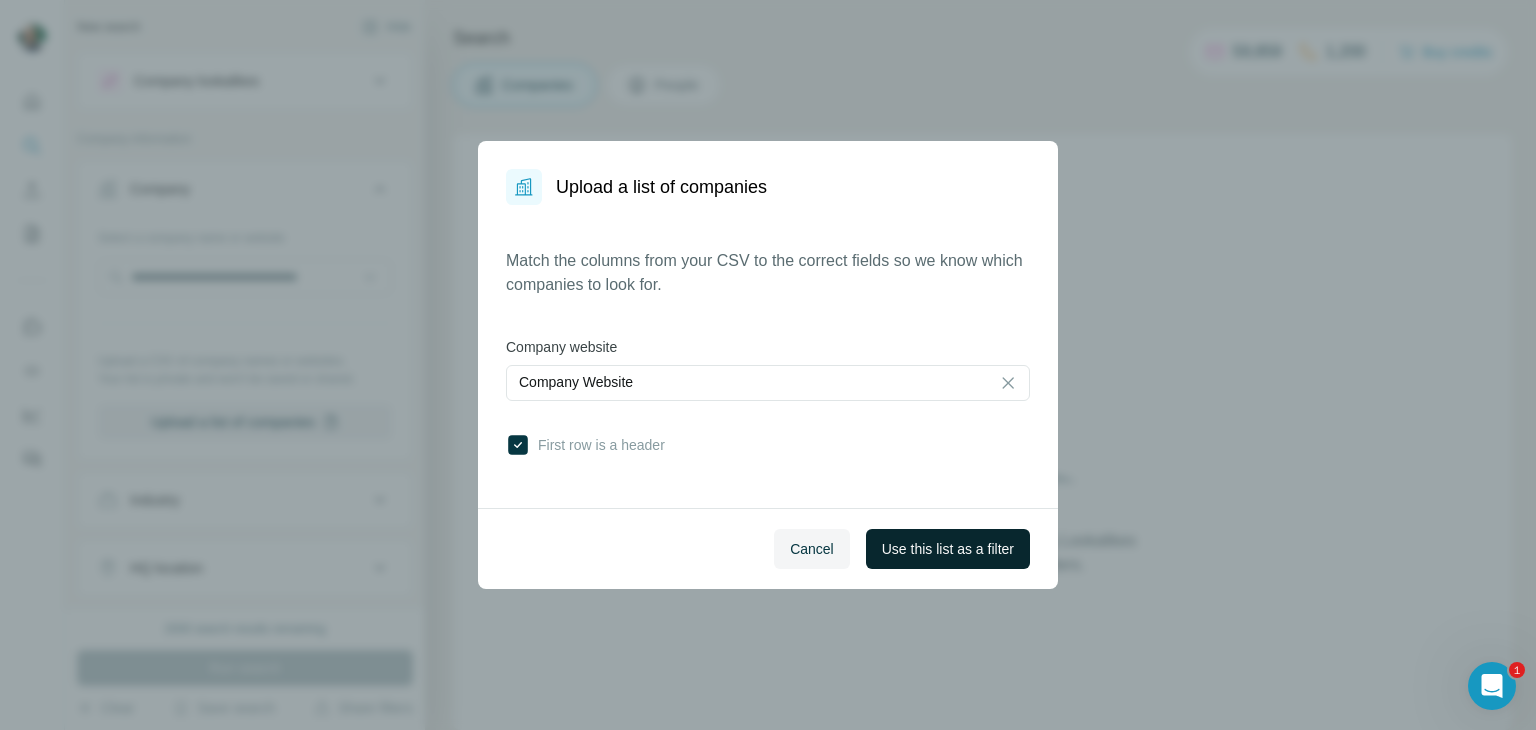click on "Use this list as a filter" at bounding box center [948, 549] 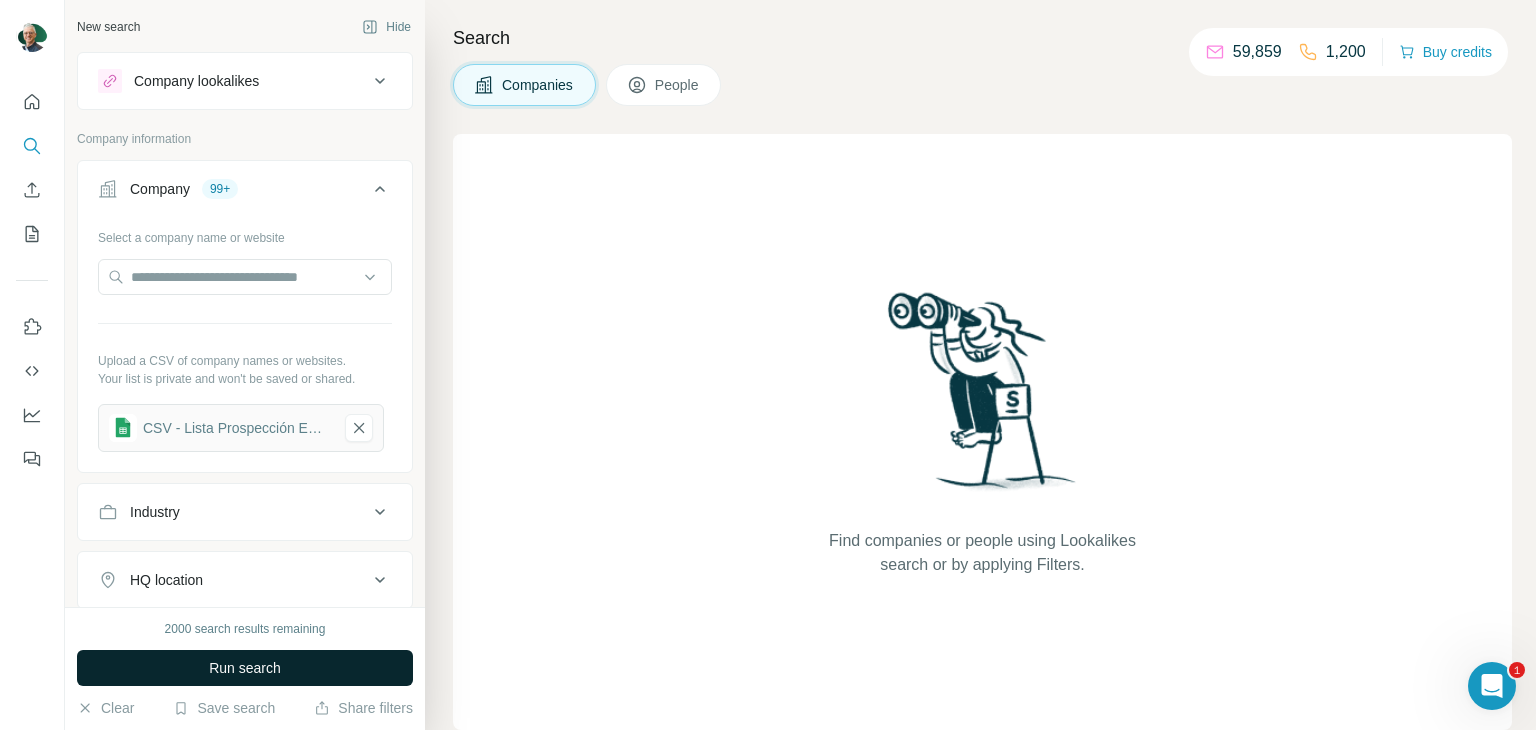 click on "Run search" at bounding box center [245, 668] 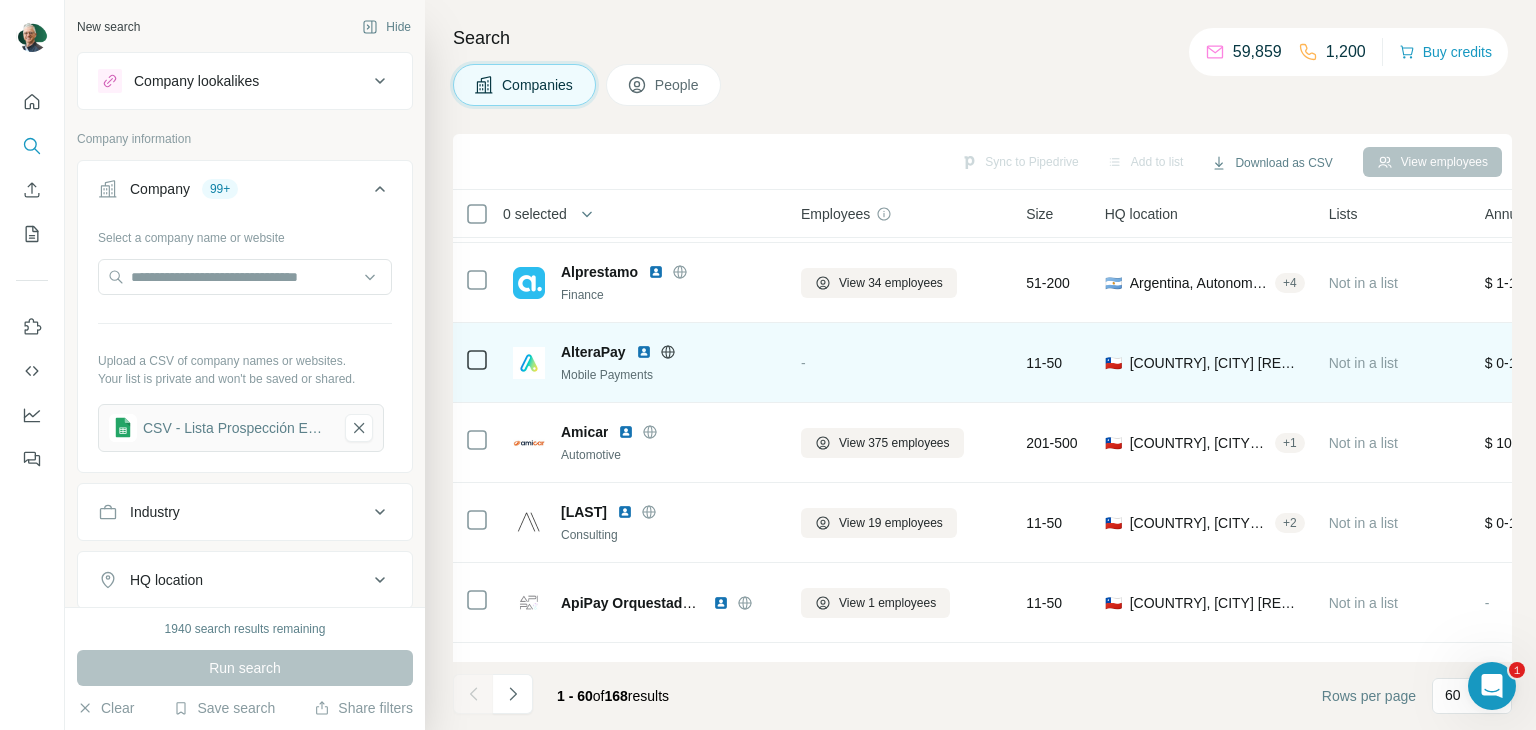 scroll, scrollTop: 0, scrollLeft: 0, axis: both 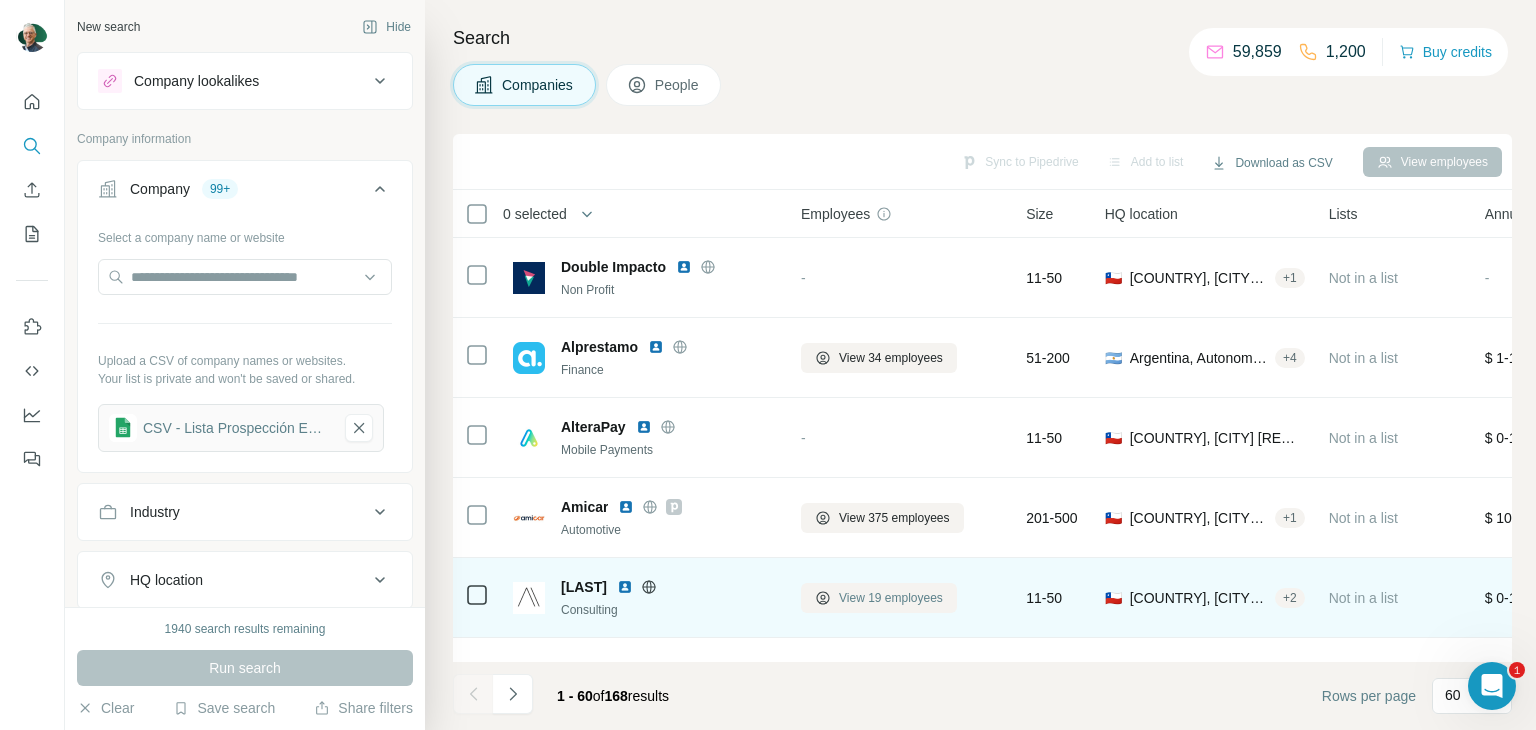 click on "View 19 employees" at bounding box center [891, 598] 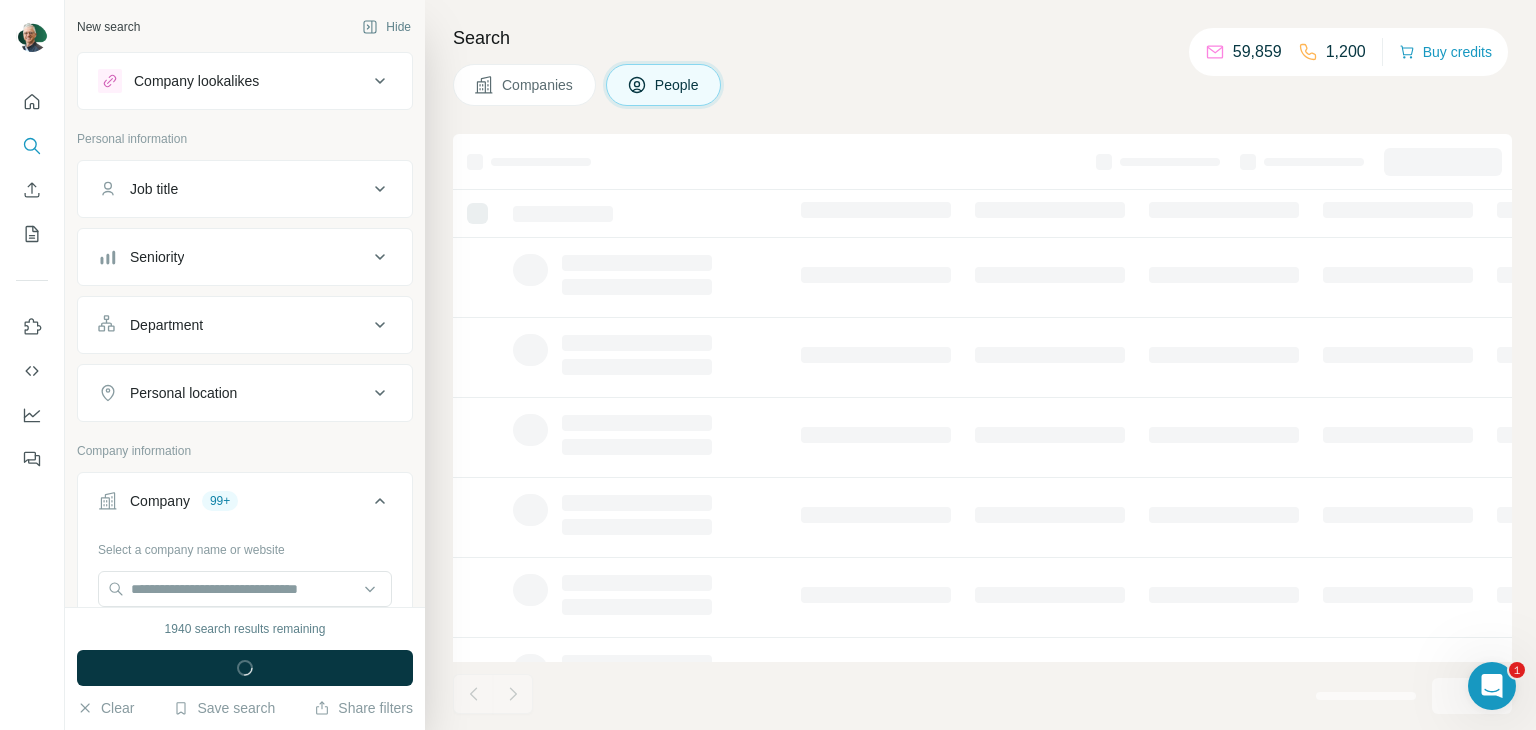 click on "Companies People" at bounding box center [982, 85] 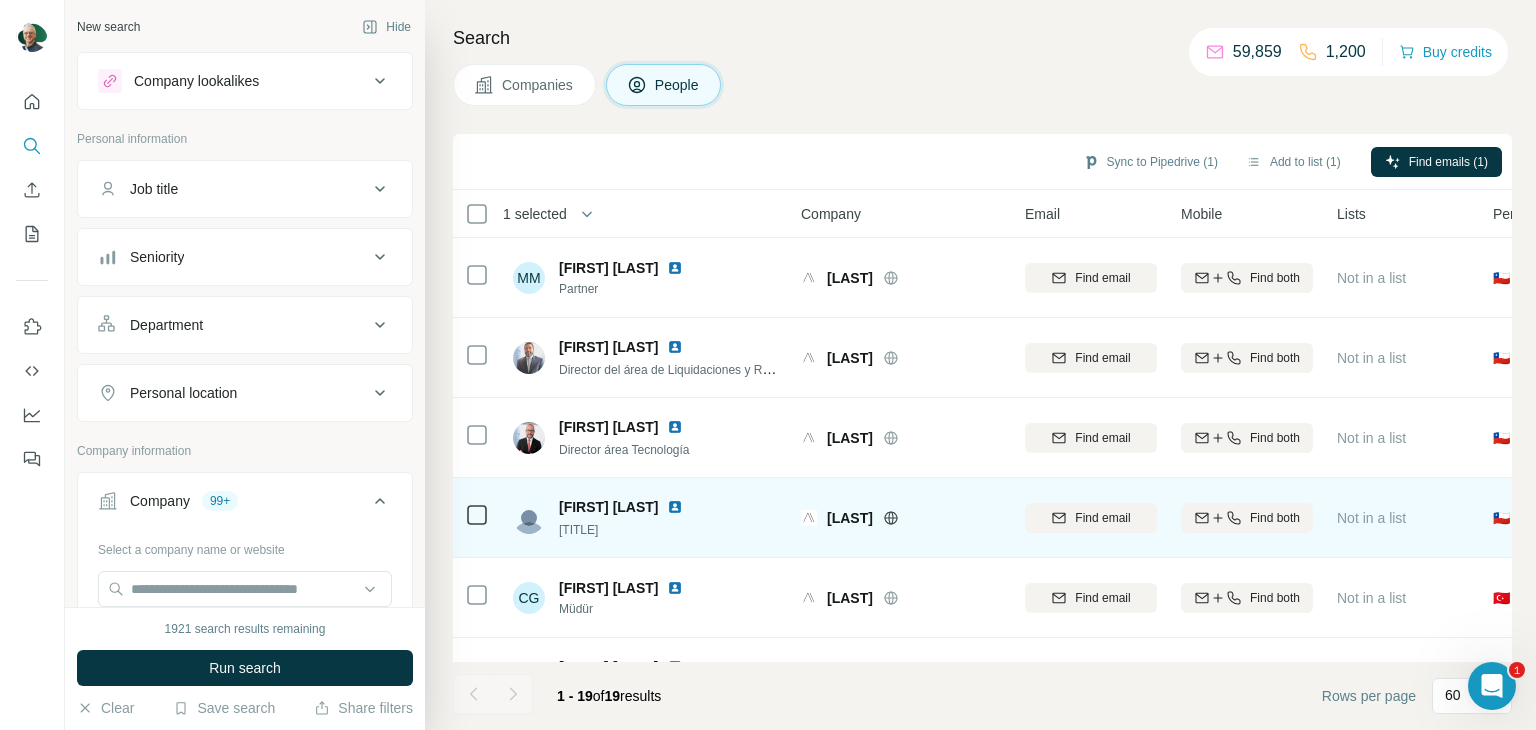 scroll, scrollTop: 200, scrollLeft: 0, axis: vertical 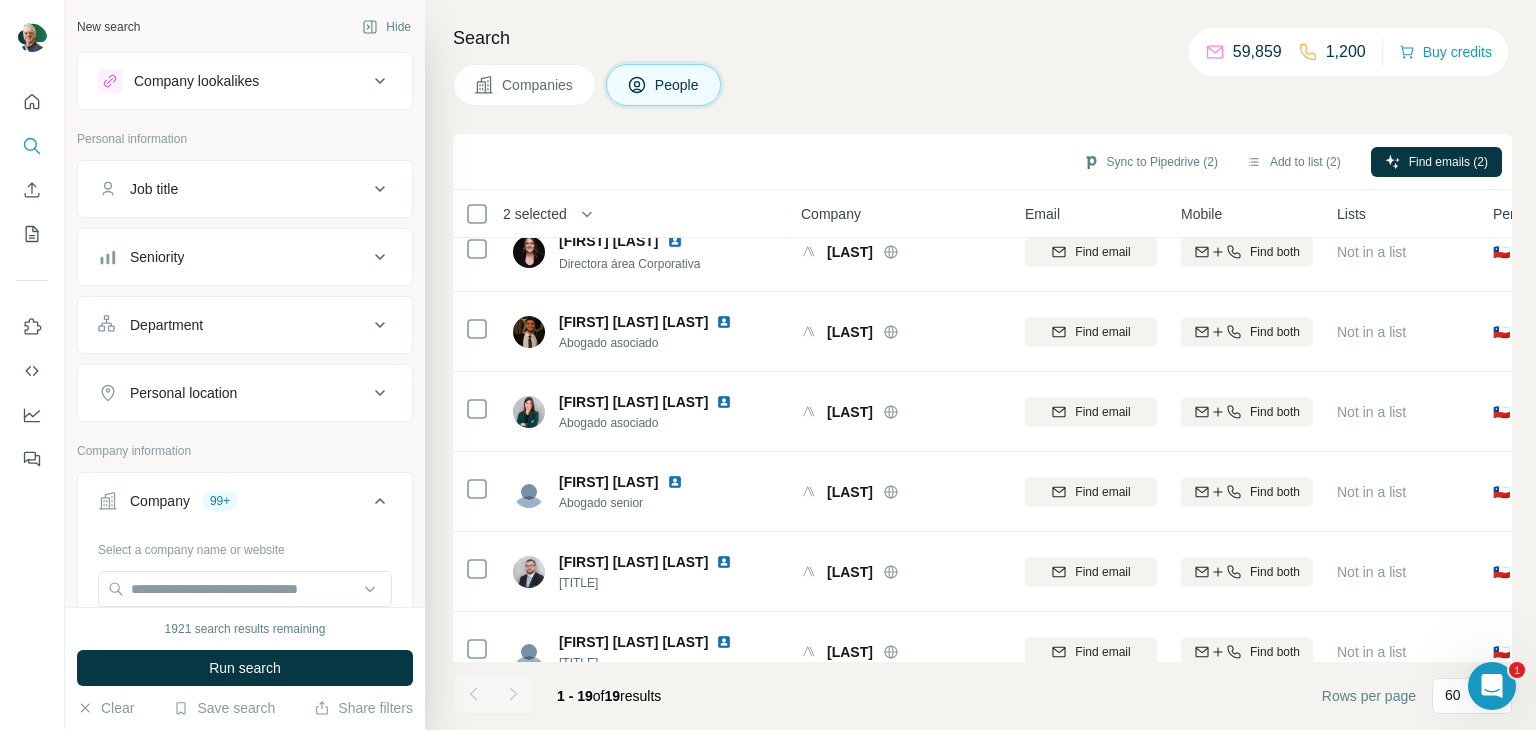 click on "Sync to Pipedrive (2) Add to list (2) Find emails (2)" at bounding box center (982, 162) 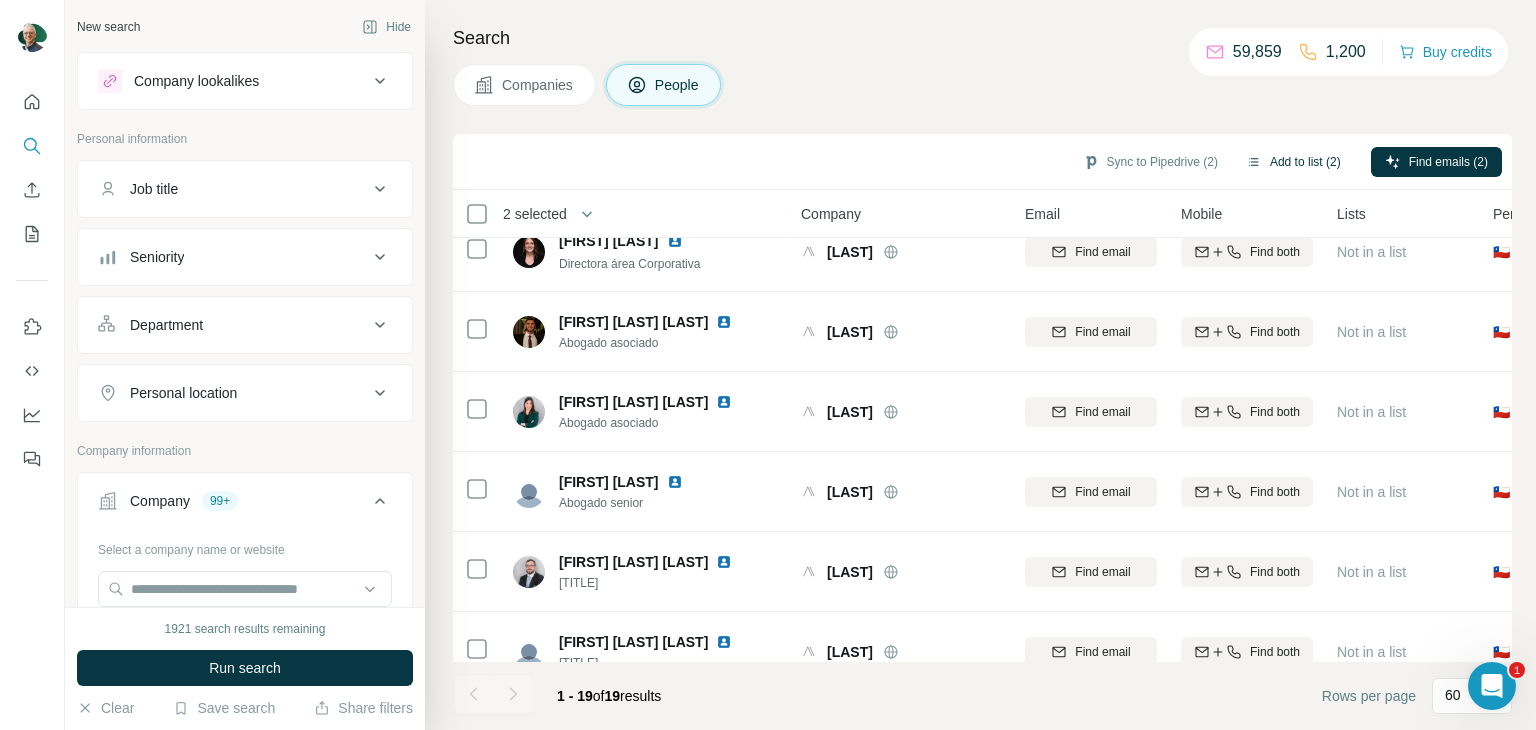 click on "Add to list (2)" at bounding box center (1293, 162) 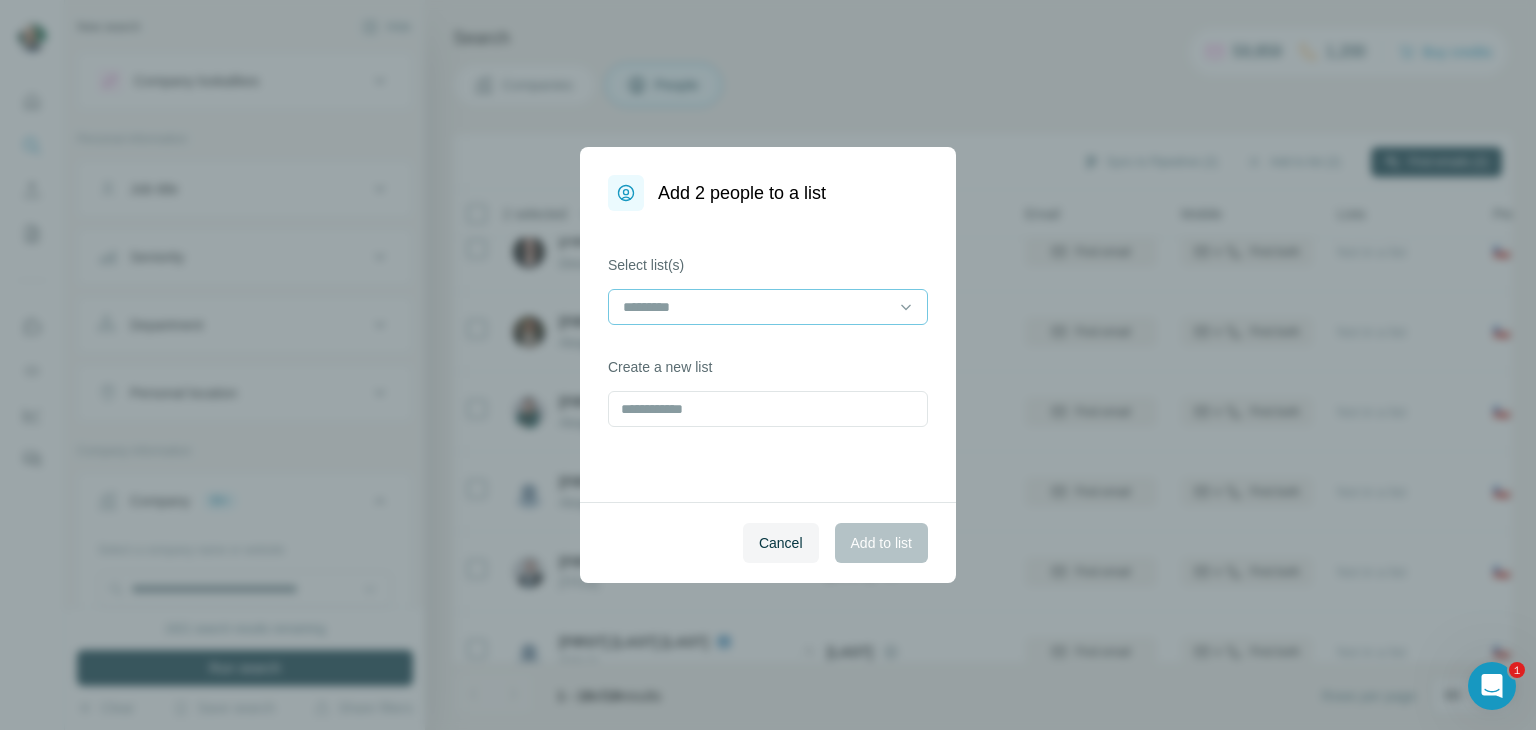 click at bounding box center (756, 307) 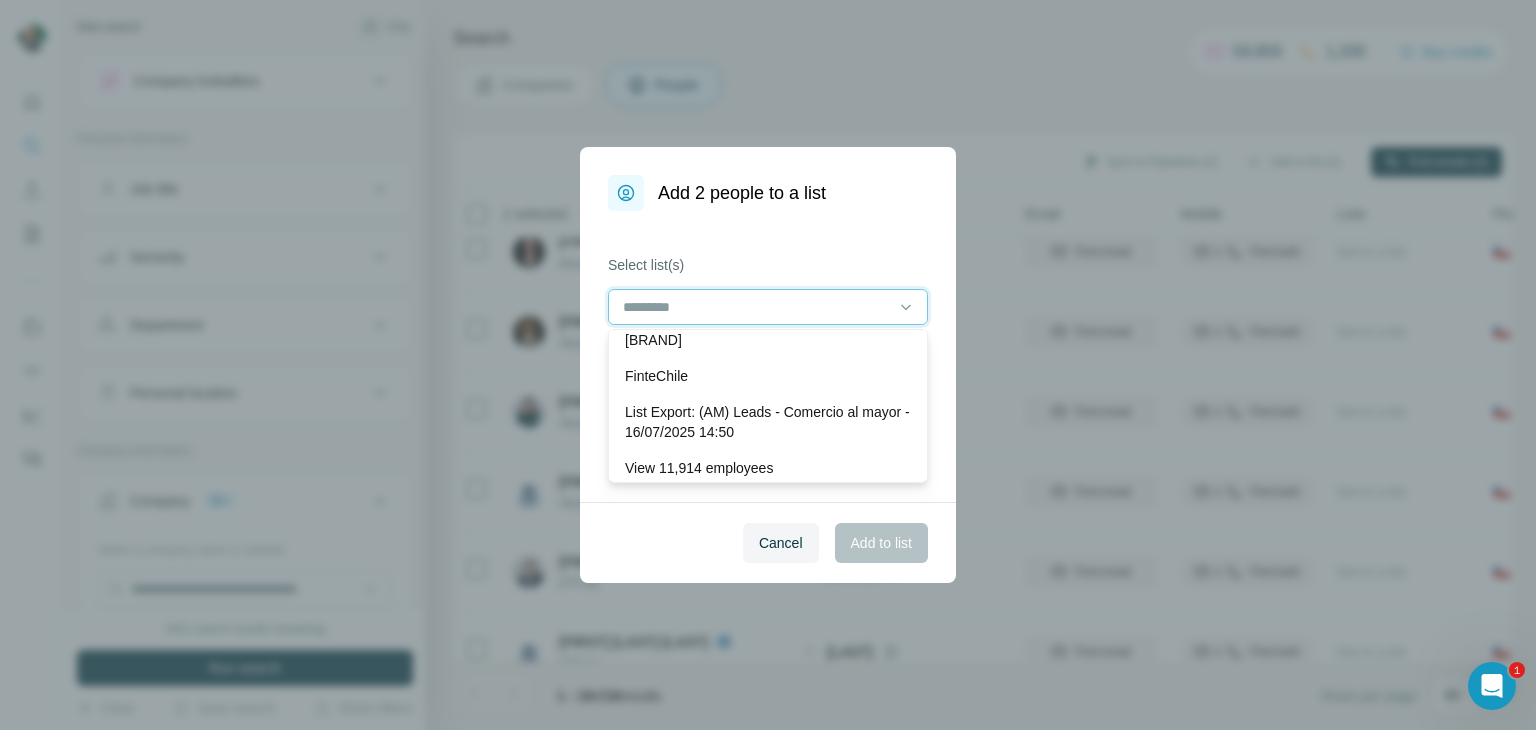 scroll, scrollTop: 0, scrollLeft: 0, axis: both 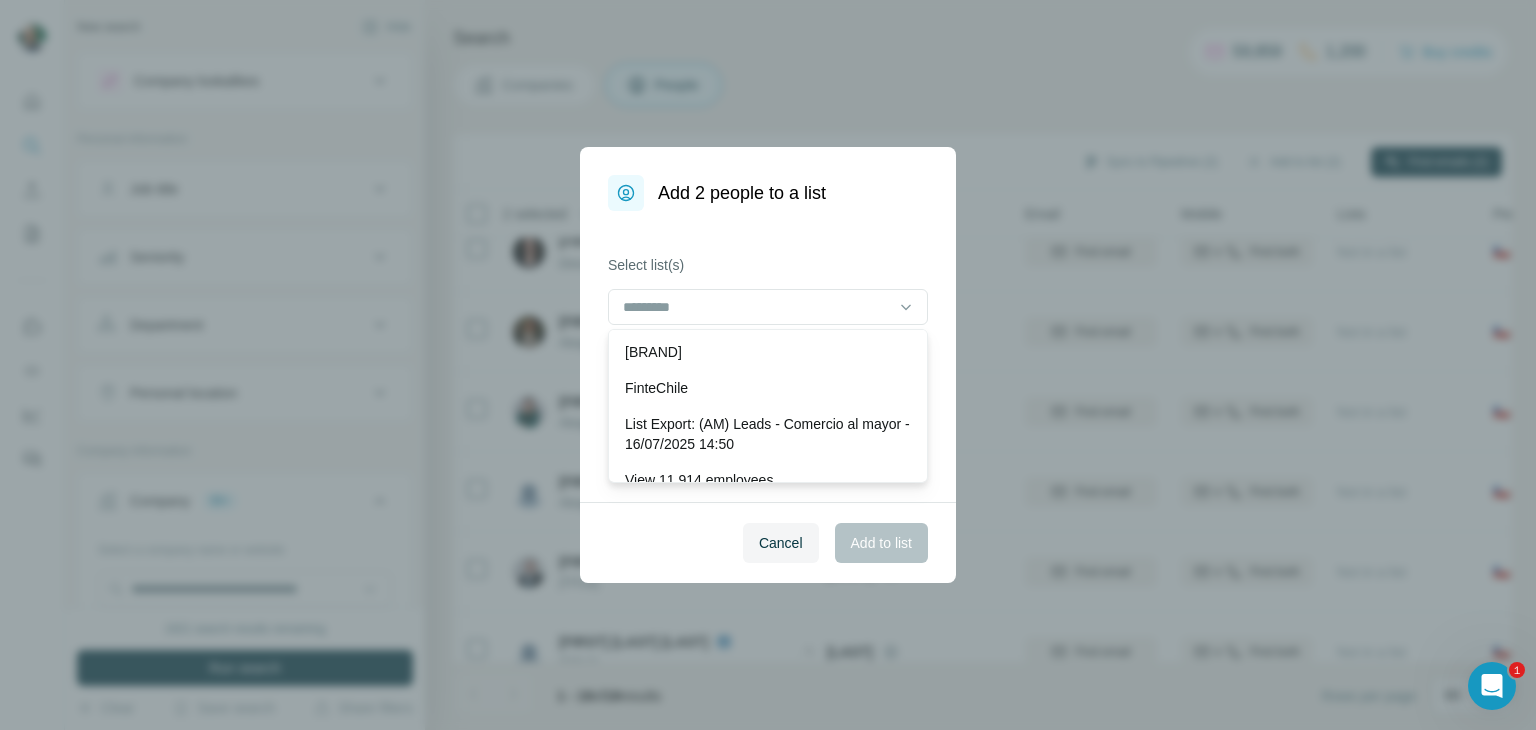 click on "Select list(s) Create a new list" at bounding box center [768, 356] 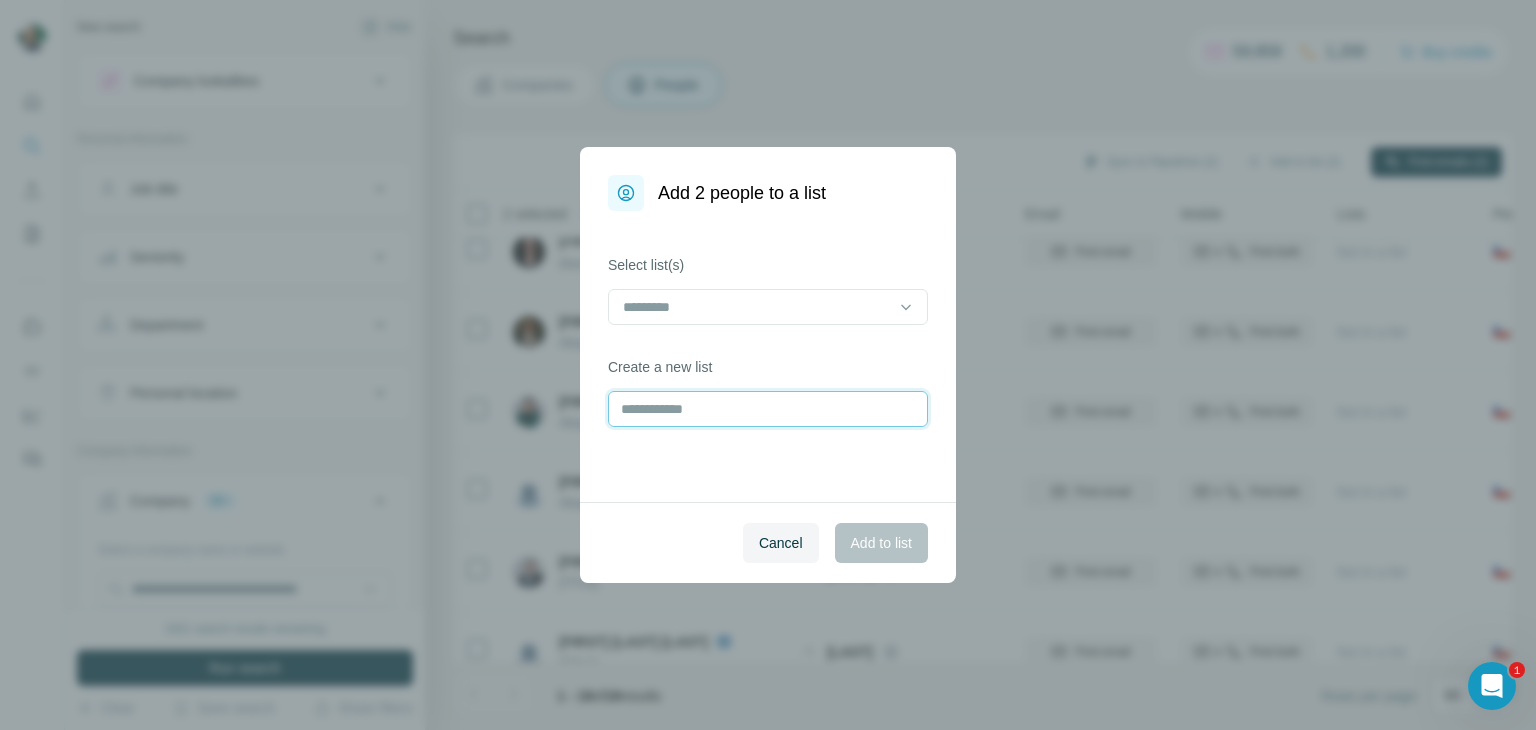 click at bounding box center (768, 409) 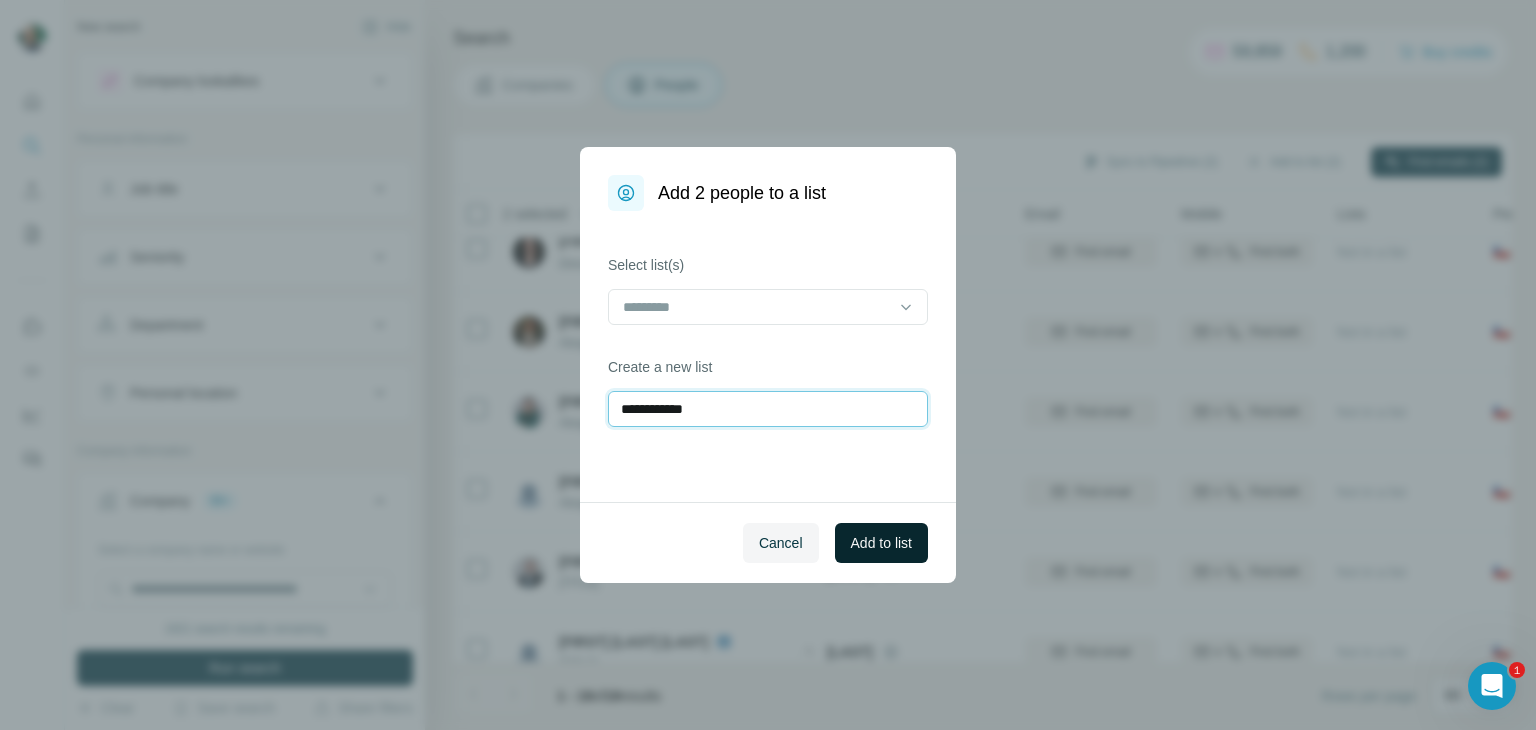 type on "**********" 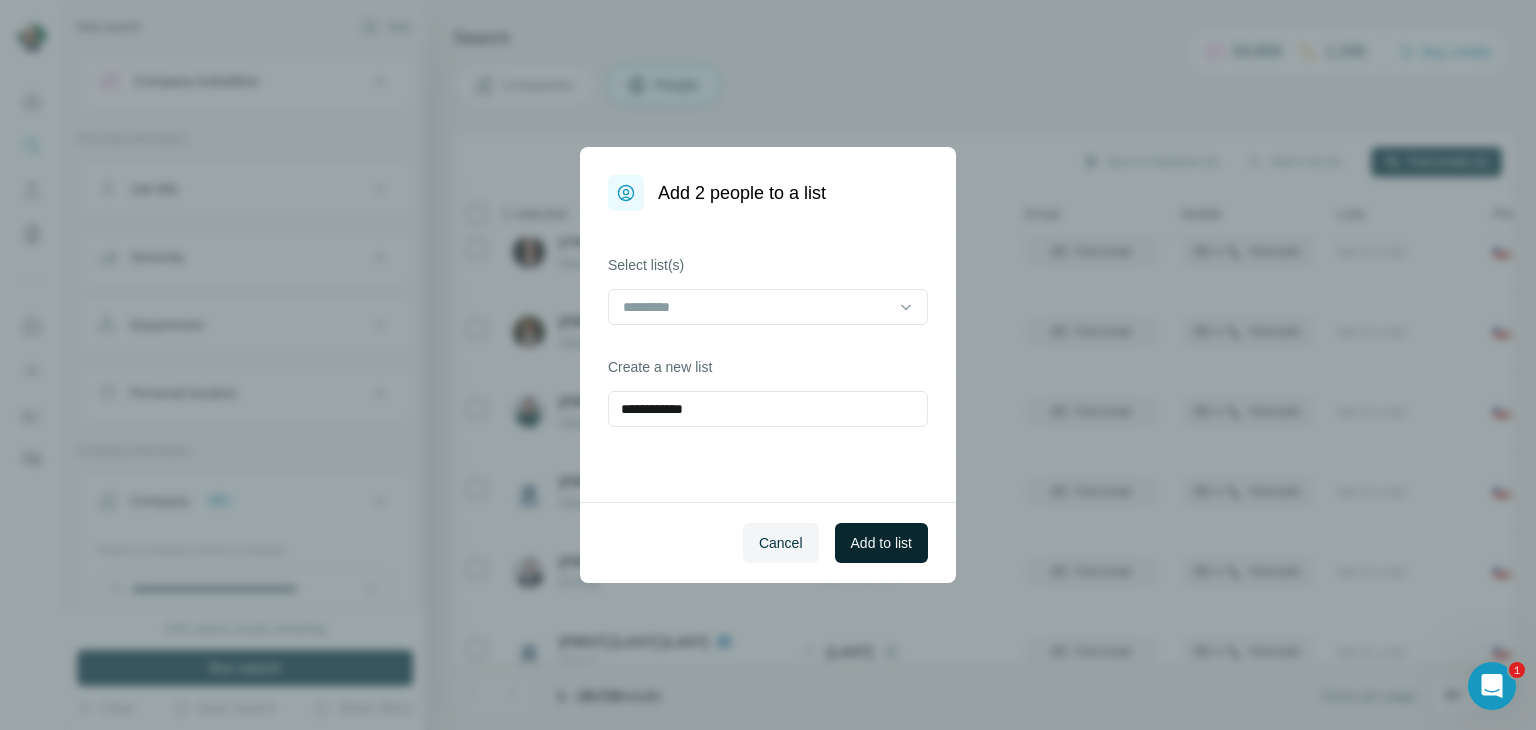 click on "Add to list" at bounding box center [881, 543] 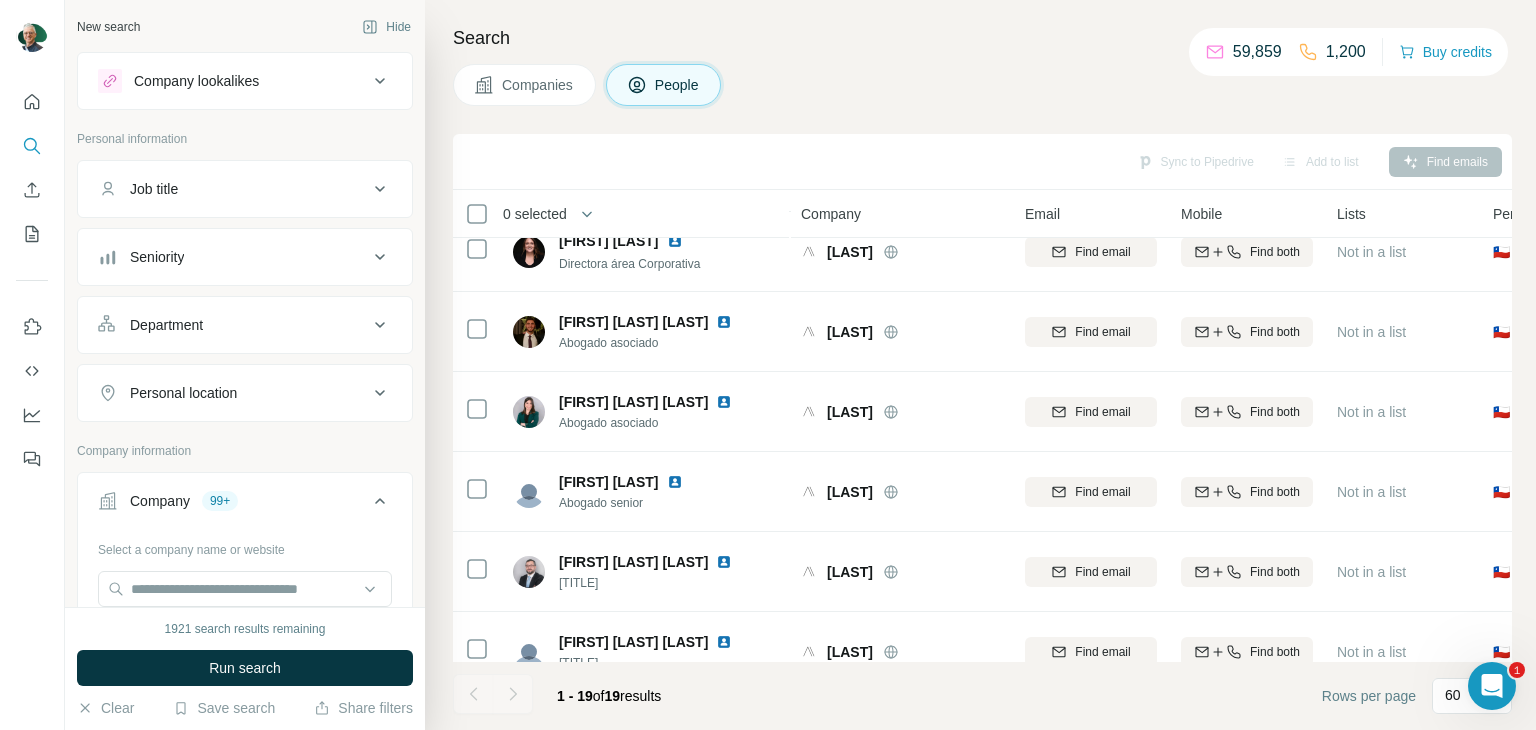 click on "Companies" at bounding box center [538, 85] 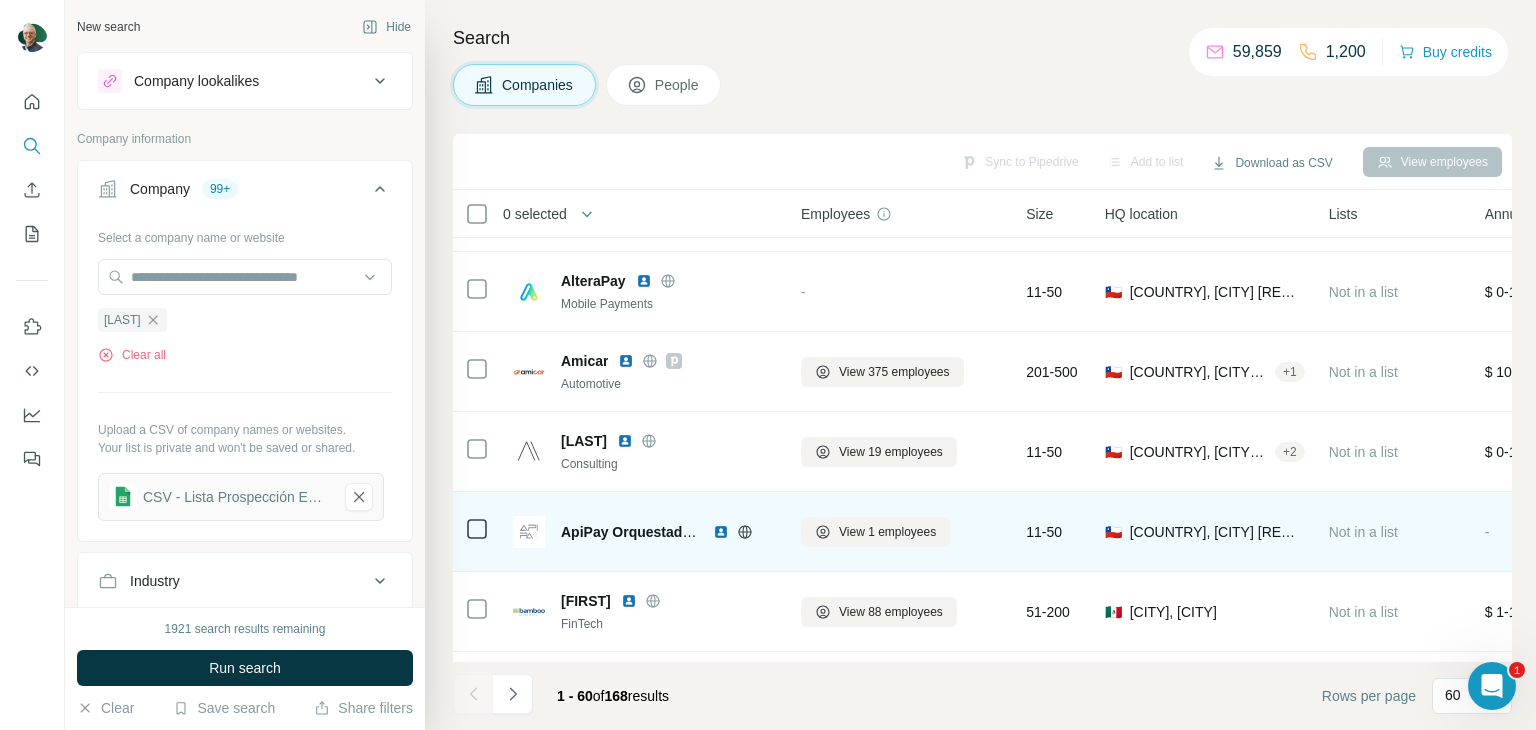 scroll, scrollTop: 0, scrollLeft: 0, axis: both 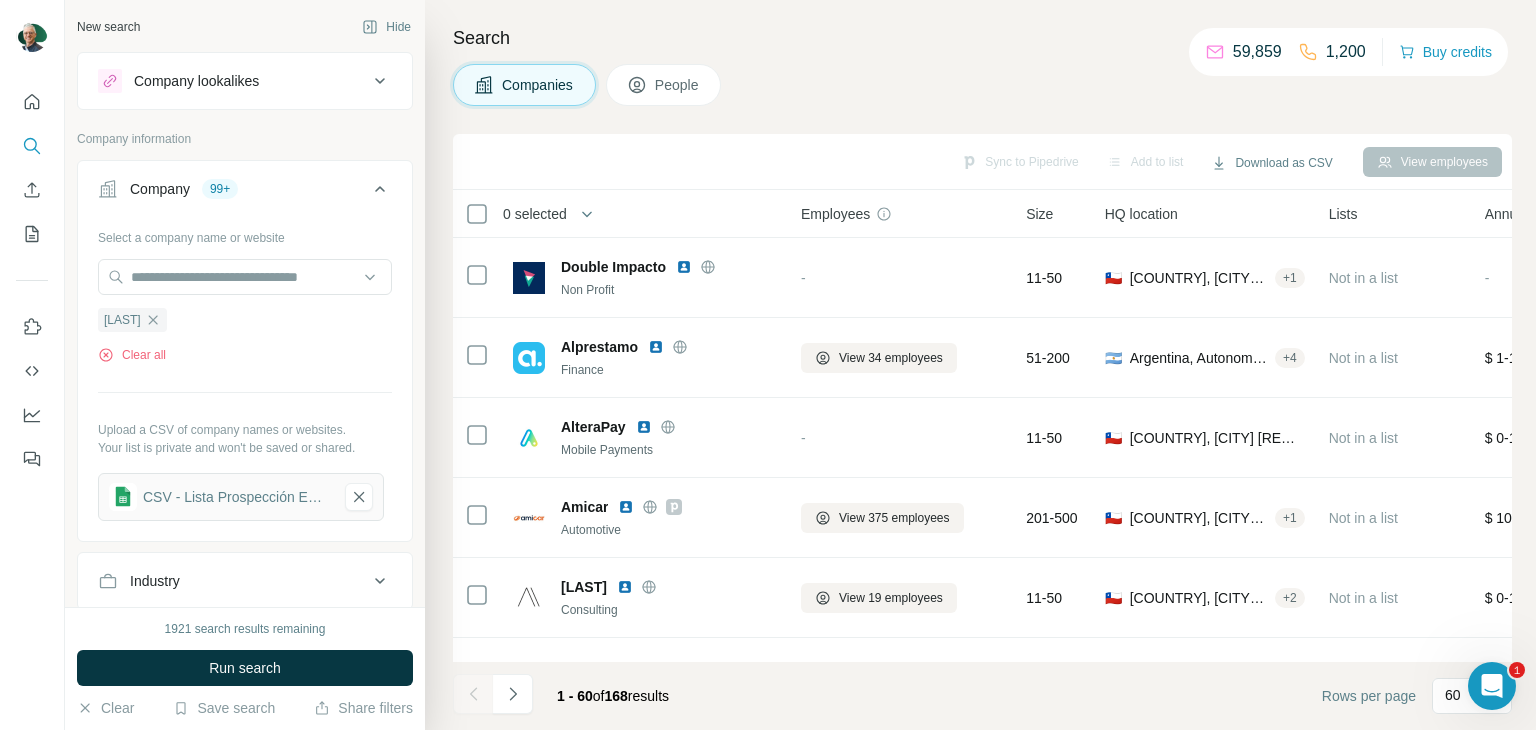 drag, startPoint x: 884, startPoint y: 103, endPoint x: 886, endPoint y: 89, distance: 14.142136 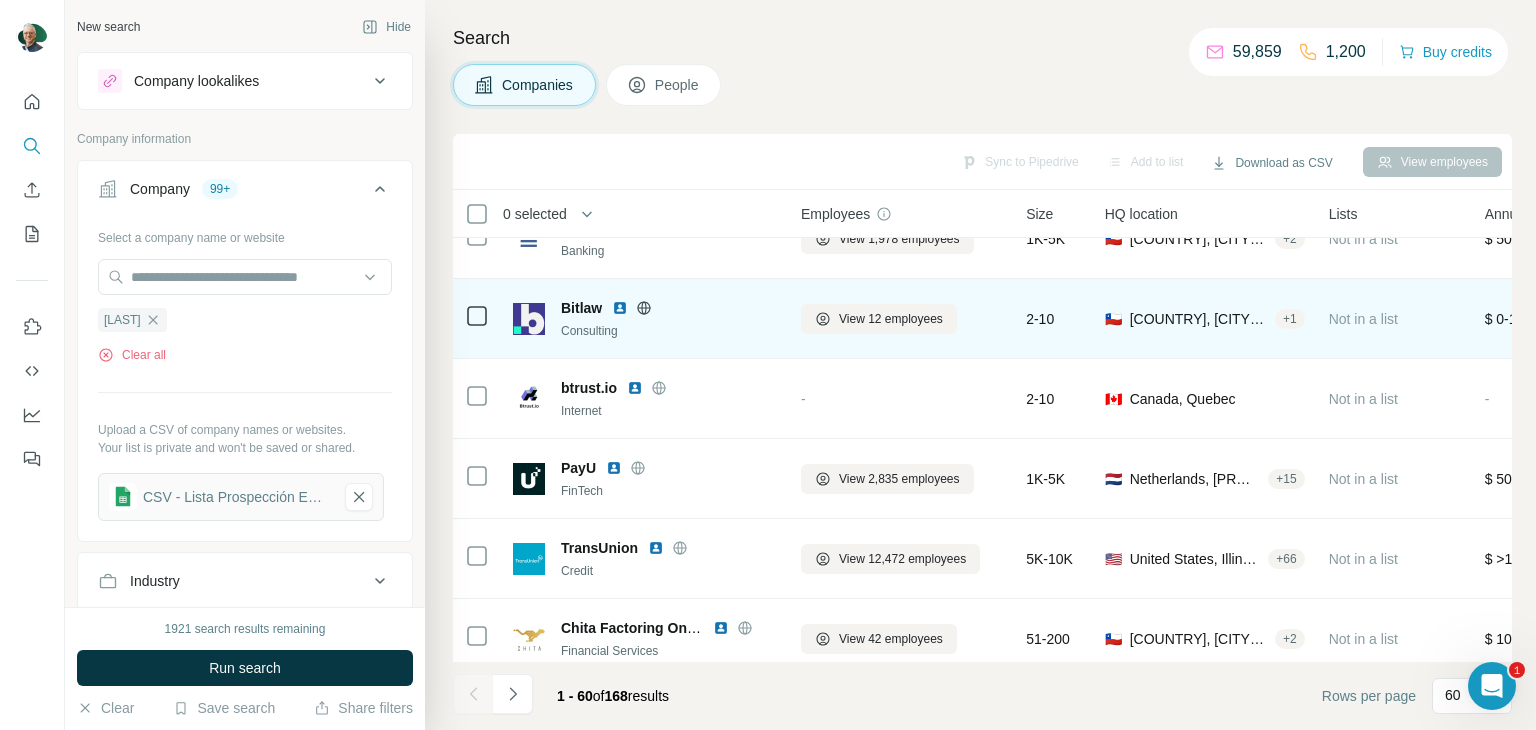 scroll, scrollTop: 600, scrollLeft: 0, axis: vertical 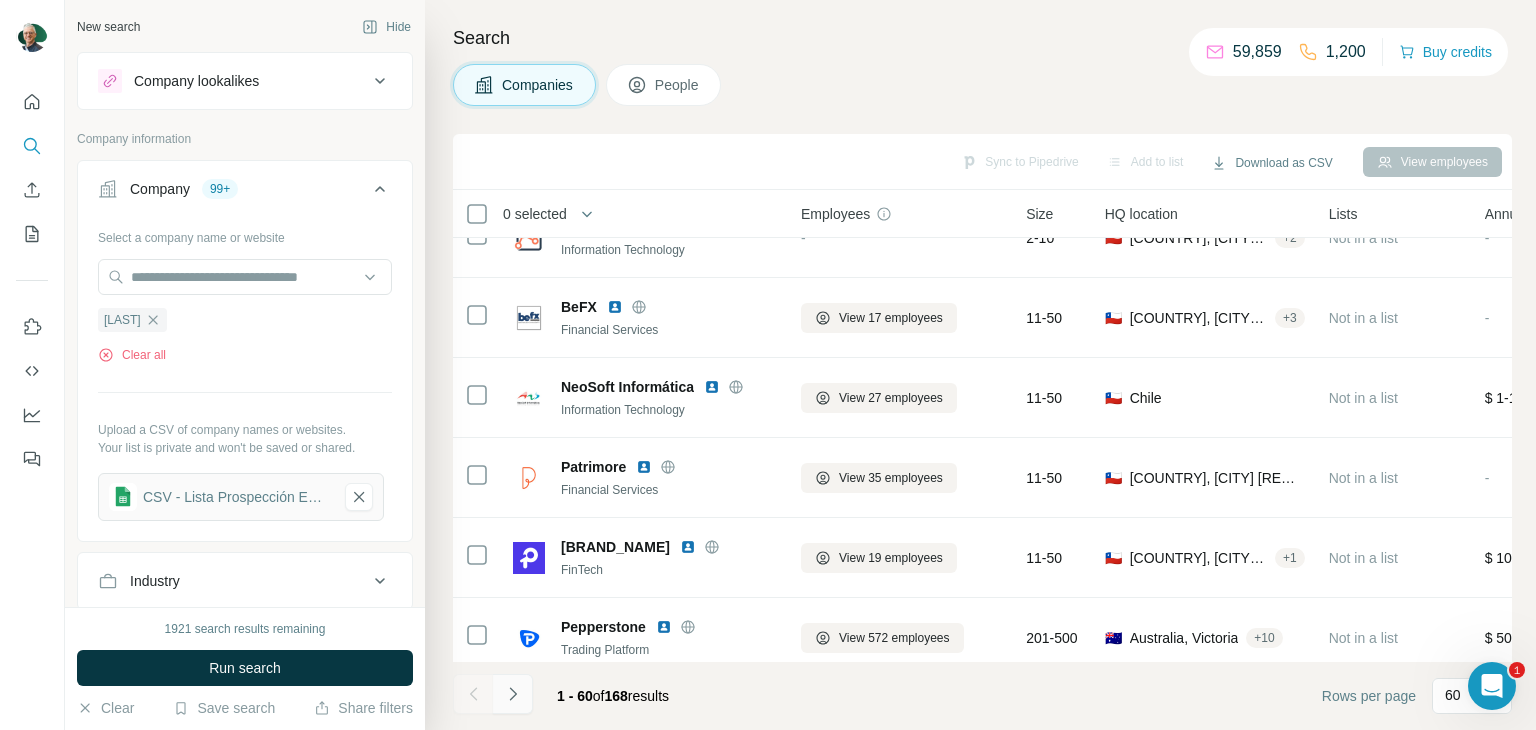 click at bounding box center [513, 694] 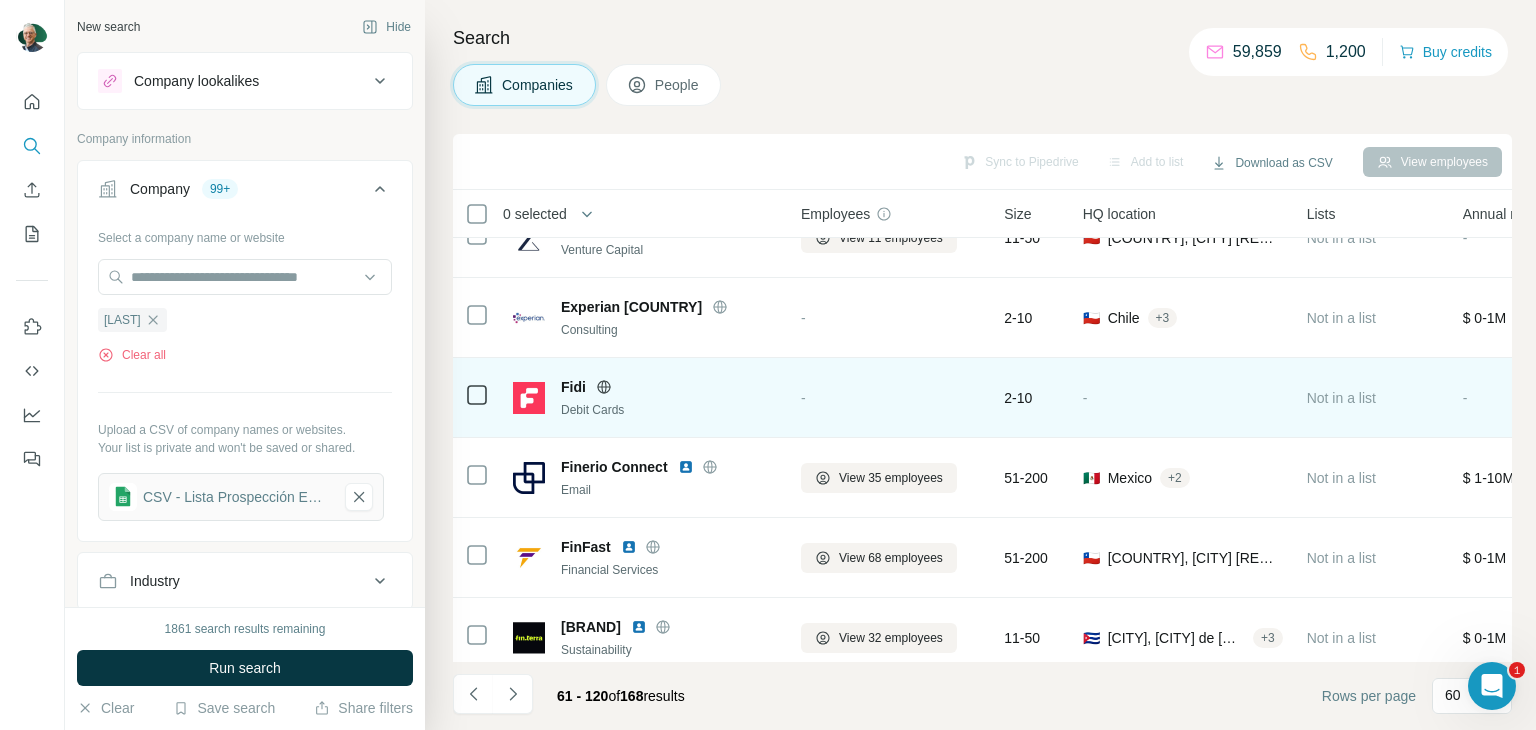 scroll, scrollTop: 3600, scrollLeft: 0, axis: vertical 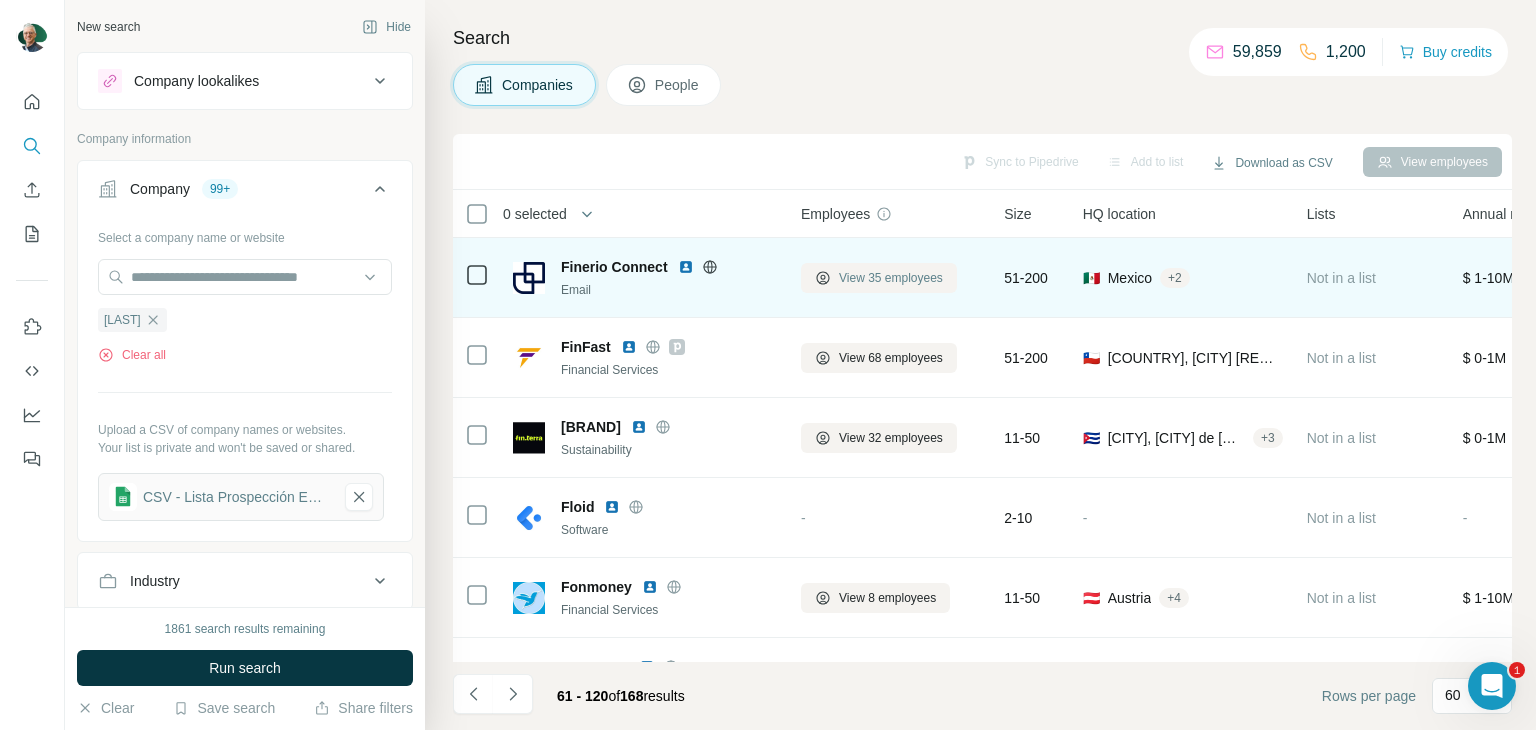 click on "View 35 employees" at bounding box center [891, 278] 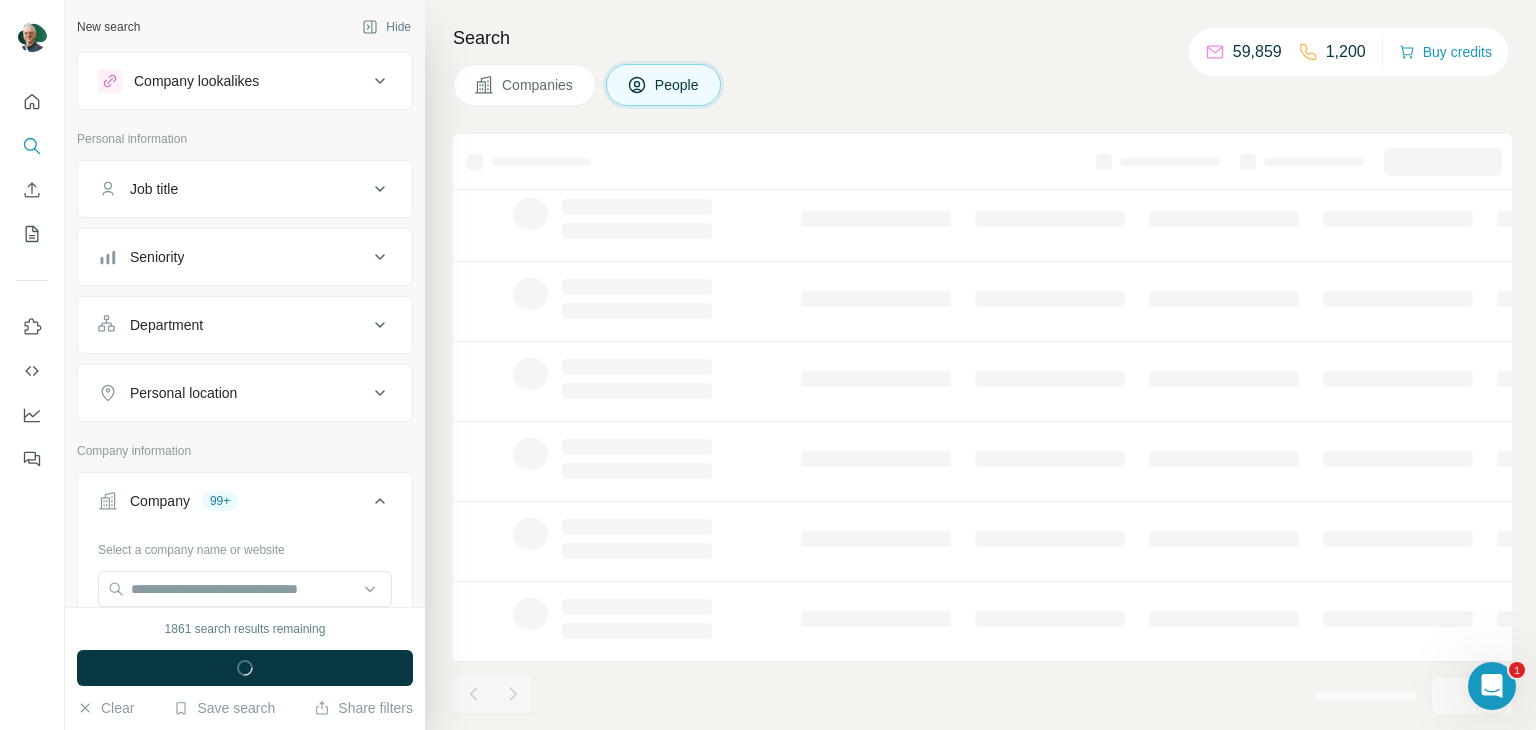 scroll, scrollTop: 386, scrollLeft: 0, axis: vertical 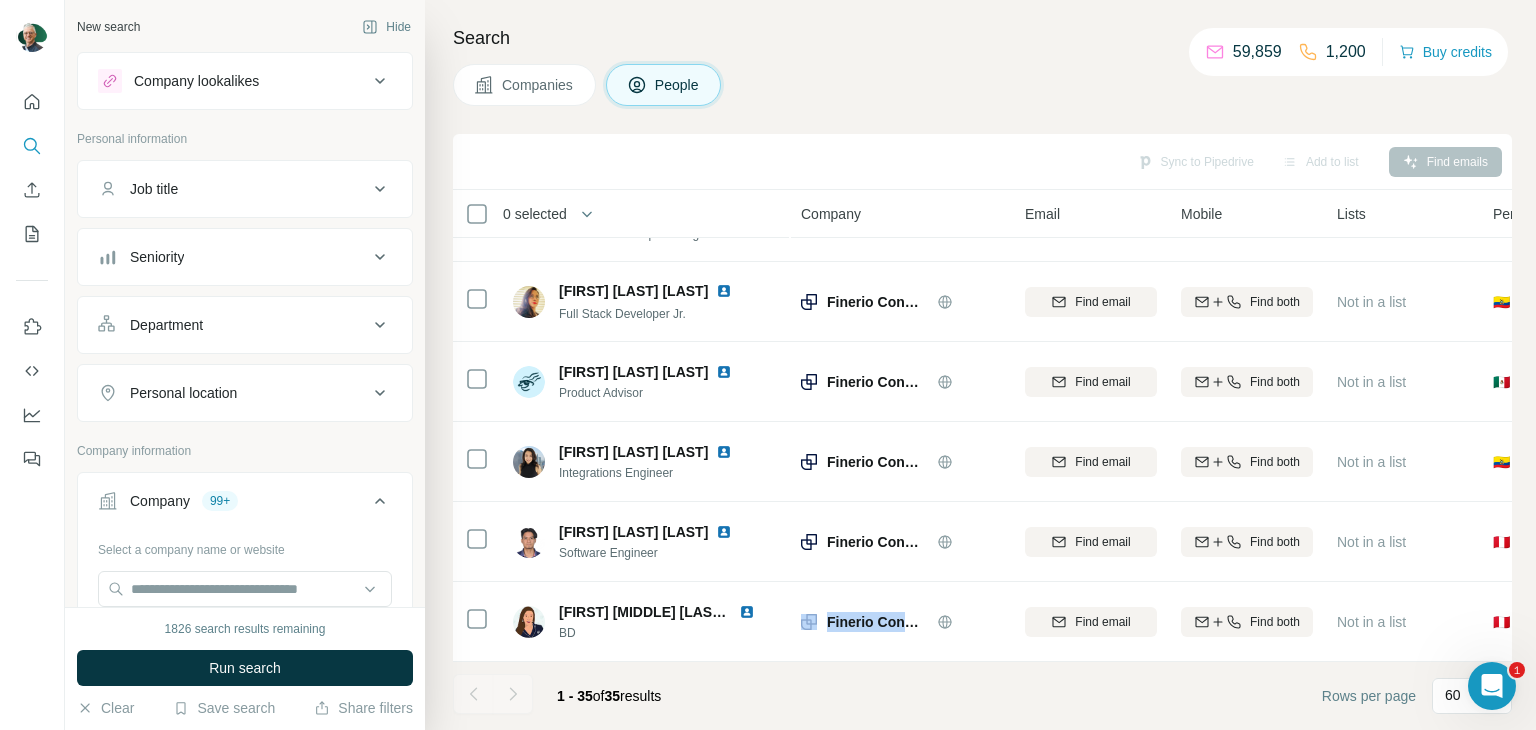 drag, startPoint x: 783, startPoint y: 658, endPoint x: 938, endPoint y: 655, distance: 155.02902 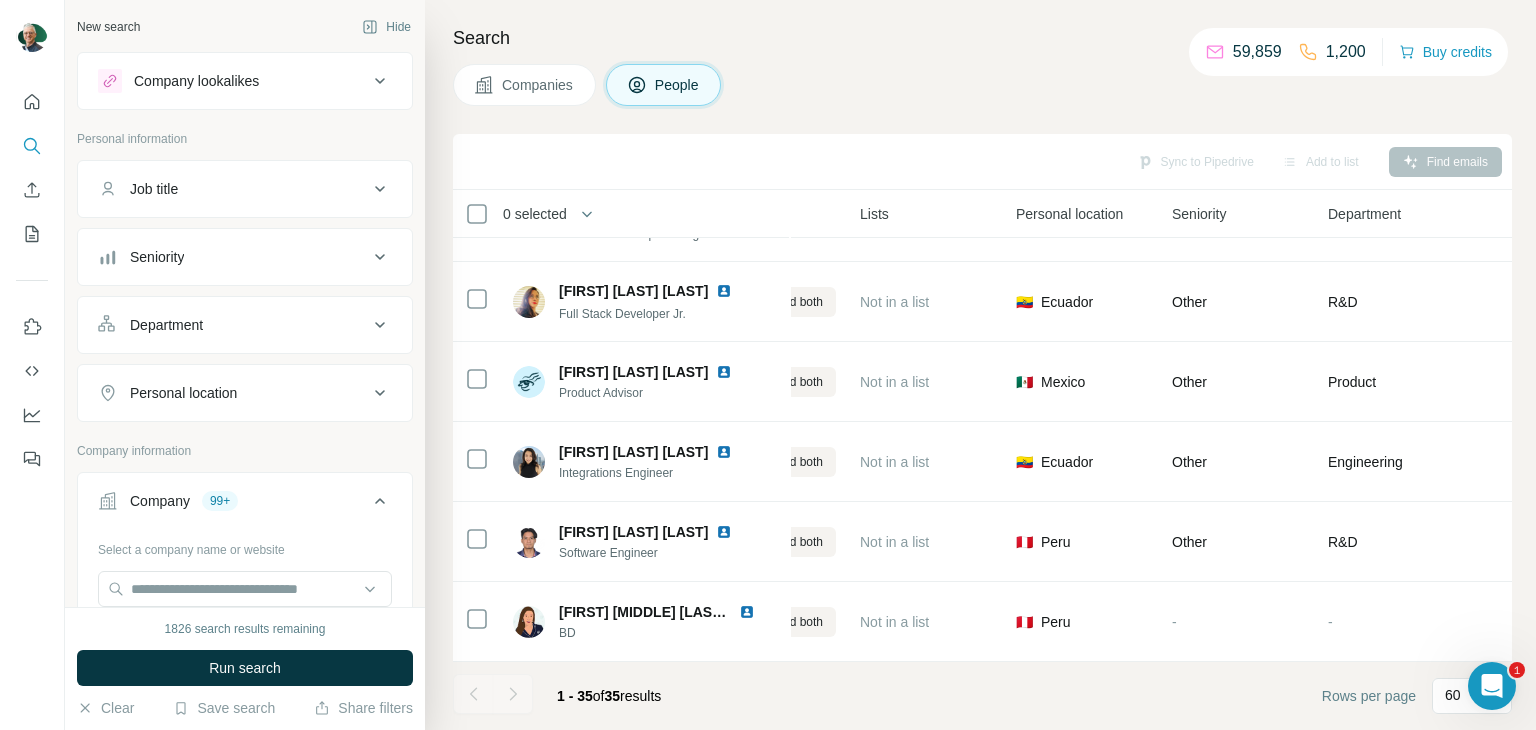 scroll, scrollTop: 2386, scrollLeft: 448, axis: both 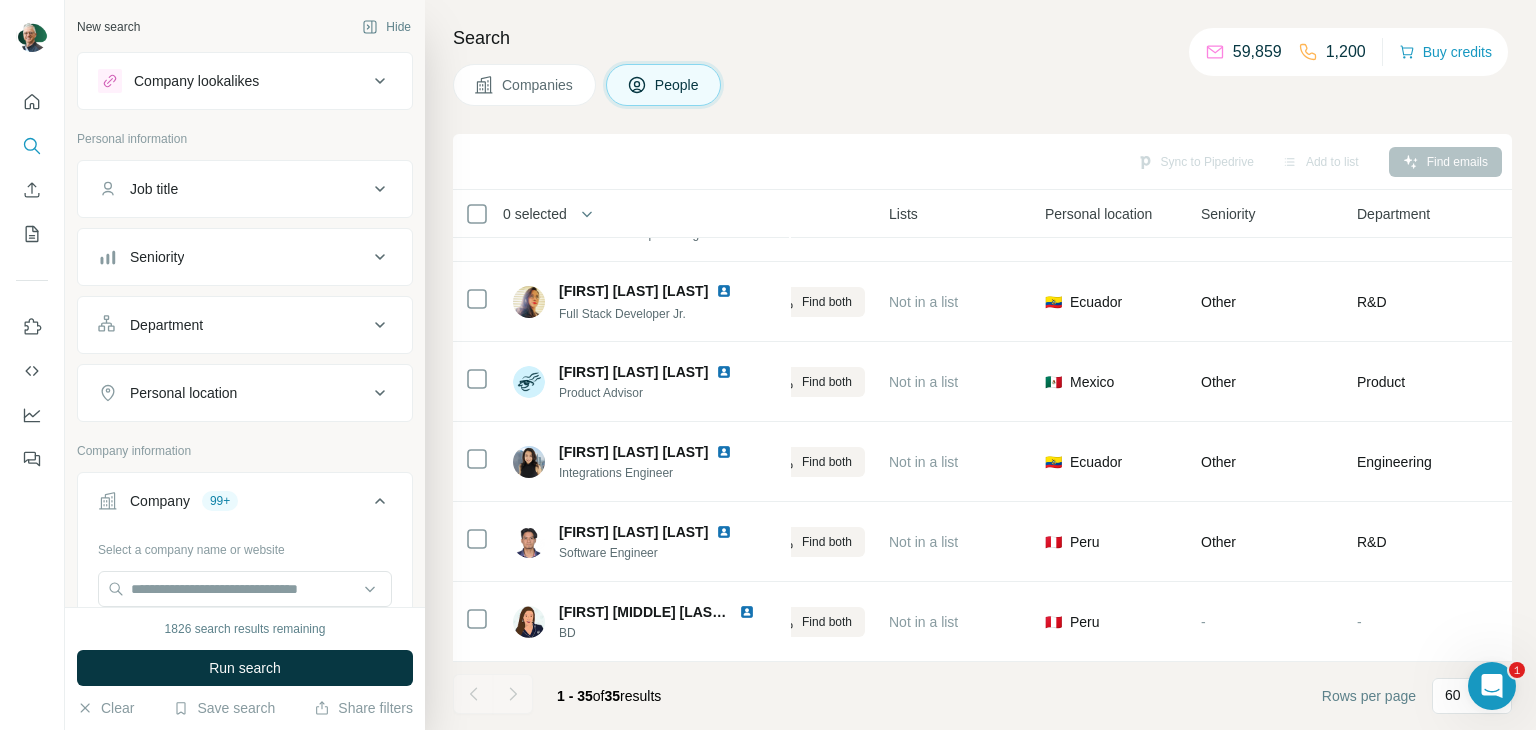 click on "Search Companies People Sync to Pipedrive Add to list Find emails 0 selected People Company Email Mobile Lists Personal location Seniority Department Landline [FIRST] [LAST] [JOB_TITLE] Finerio Connect Find email Find both Not in a list 🇲🇽 [COUNTRY] C-Level [JOB_TITLE], [JOB_TITLE] Find email first [FIRST] [LAST] Co-CEO & Cofounder Finerio Connect Find email Find both Not in a list 🇲🇽 [COUNTRY] [JOB_TITLE] C-Level [JOB_TITLE], [JOB_TITLE] Find email first [FIRST] [LAST] Chief Technology Officer Finerio Connect Find email Find both Not in a list 🇪🇨 [COUNTRY] C-Level R&D, [JOB_TITLE] Find email first [FIRST] [LAST] Head of Cybersecurity Finerio Connect Find email Find both Not in a list 🇪🇨 [COUNTRY] Head Security Find email first [FIRST] [LAST] Head of Engineering Finerio Connect Find email Find both Not in a list 🇪🇨 [COUNTRY] Head Engineering Find email first ✪ [FIRST] [LAST] Head of Product Finerio Connect Find email Find both Not in a list 🇪🇨 R&D" at bounding box center (980, 365) 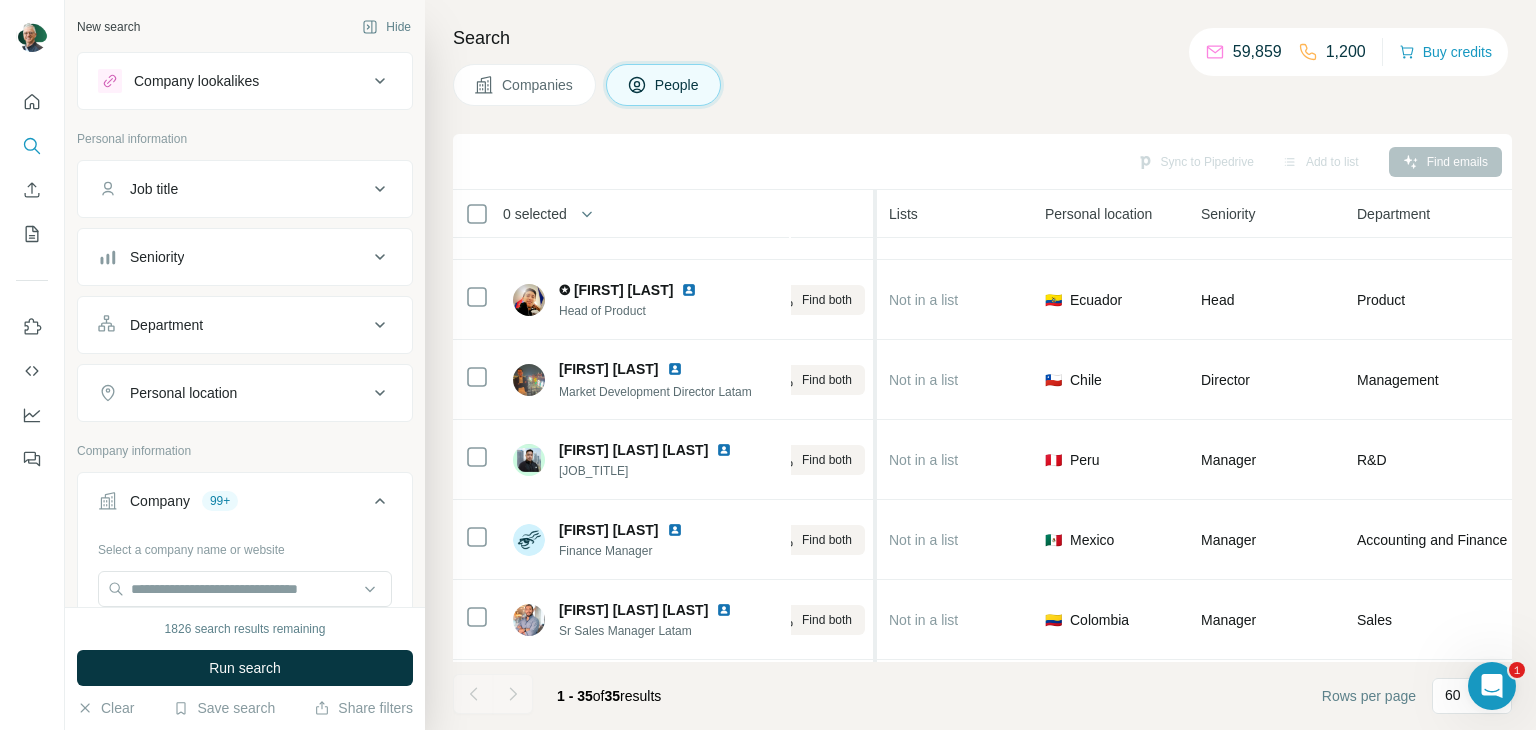 scroll, scrollTop: 0, scrollLeft: 448, axis: horizontal 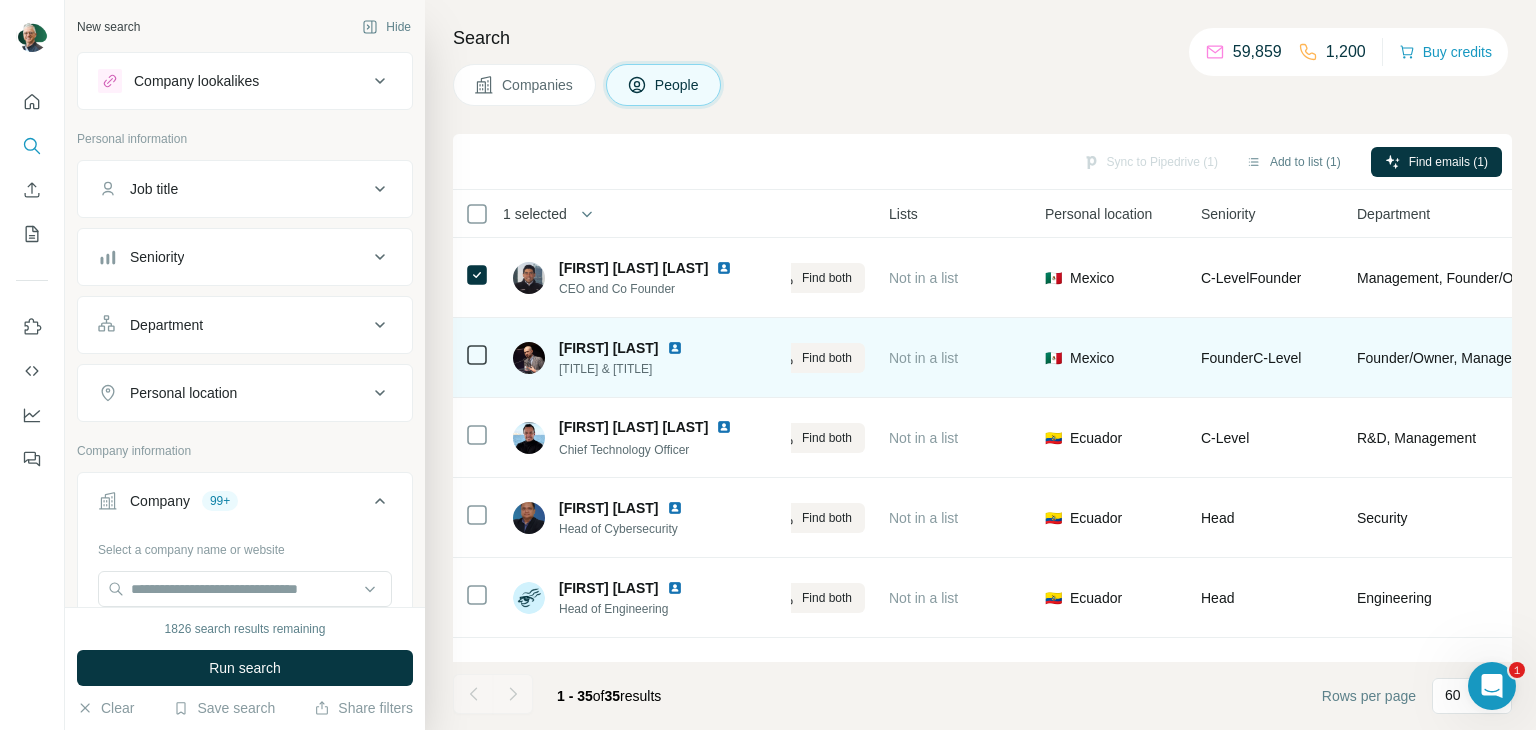 click at bounding box center (477, 357) 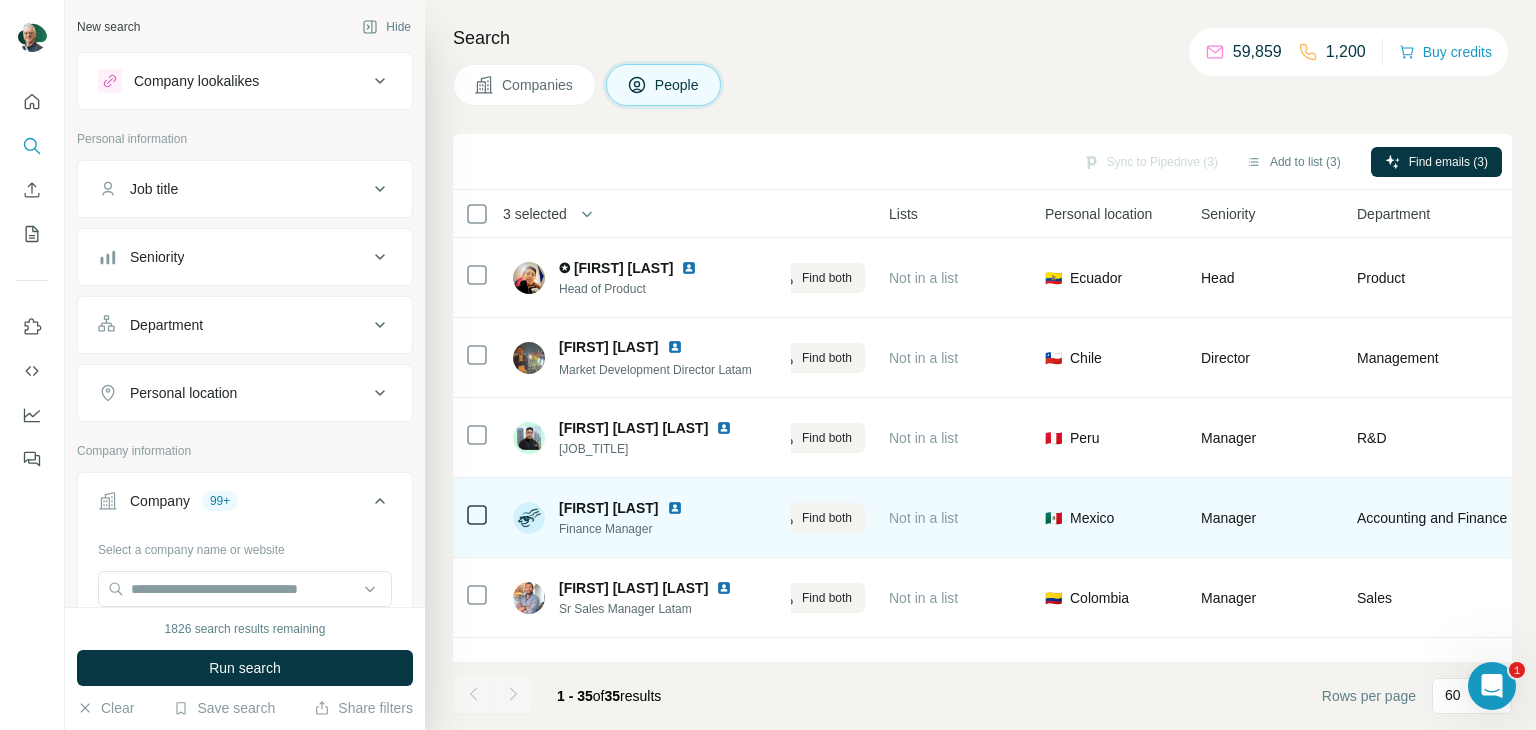 scroll, scrollTop: 600, scrollLeft: 448, axis: both 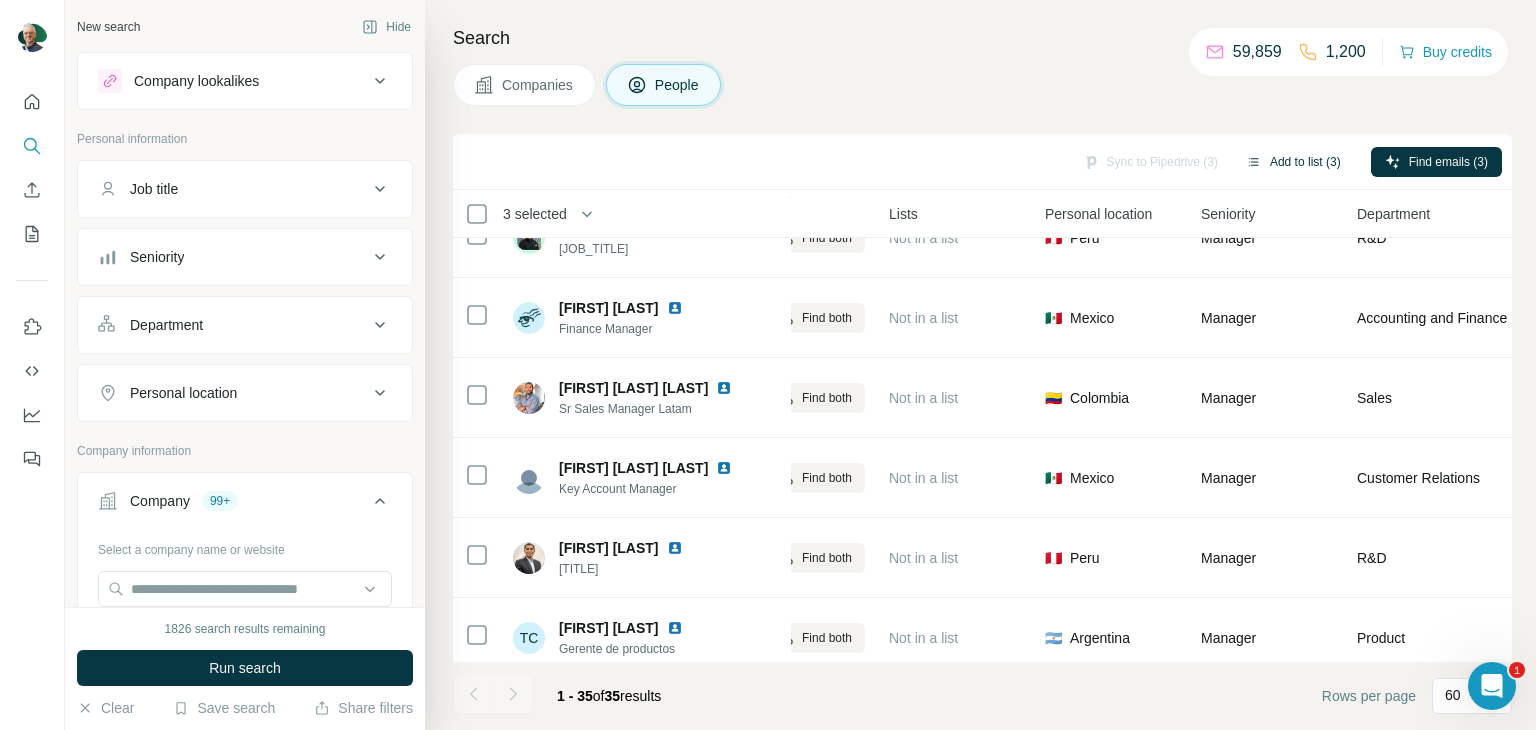 click on "Add to list (3)" at bounding box center (1293, 162) 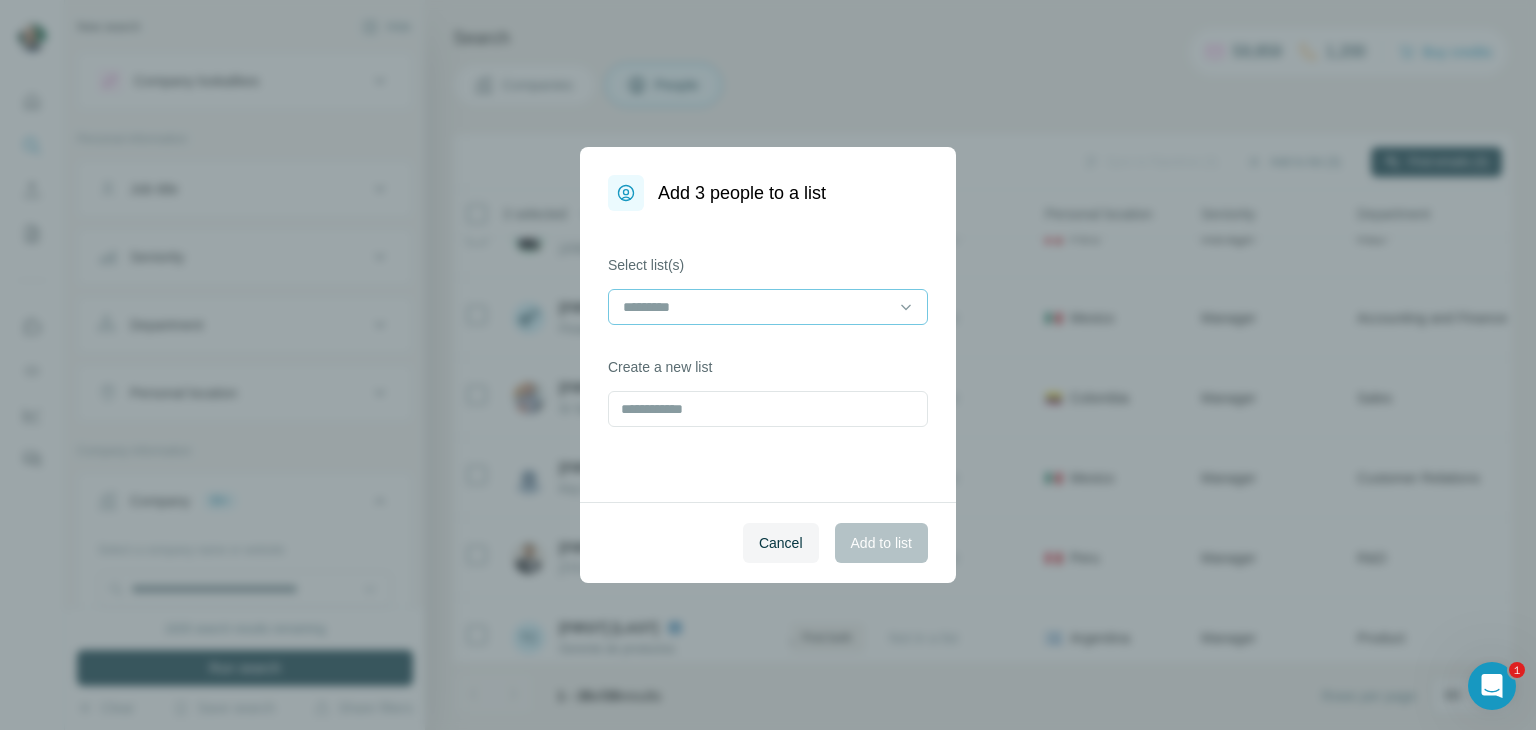 click at bounding box center [756, 307] 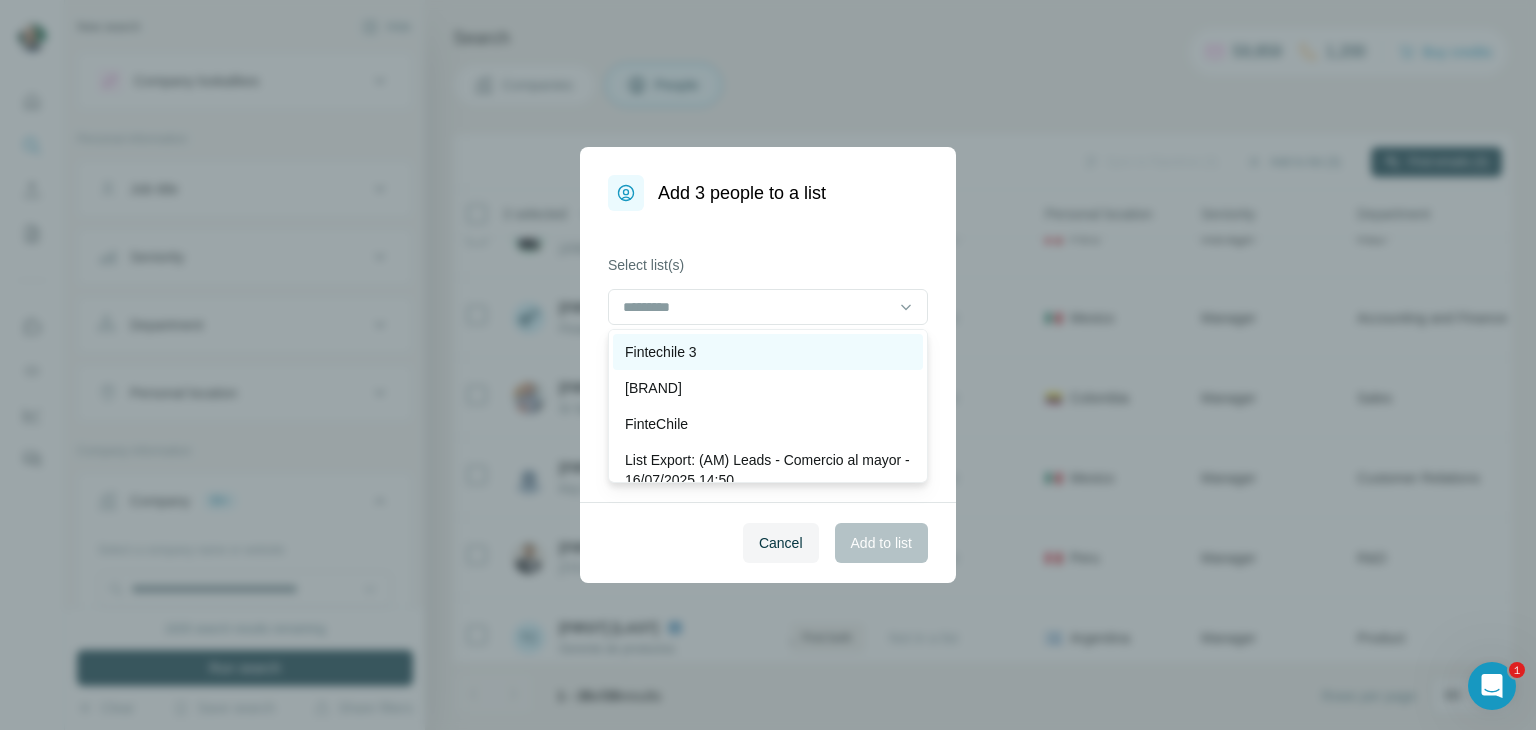 click on "Fintechile 3" at bounding box center [768, 352] 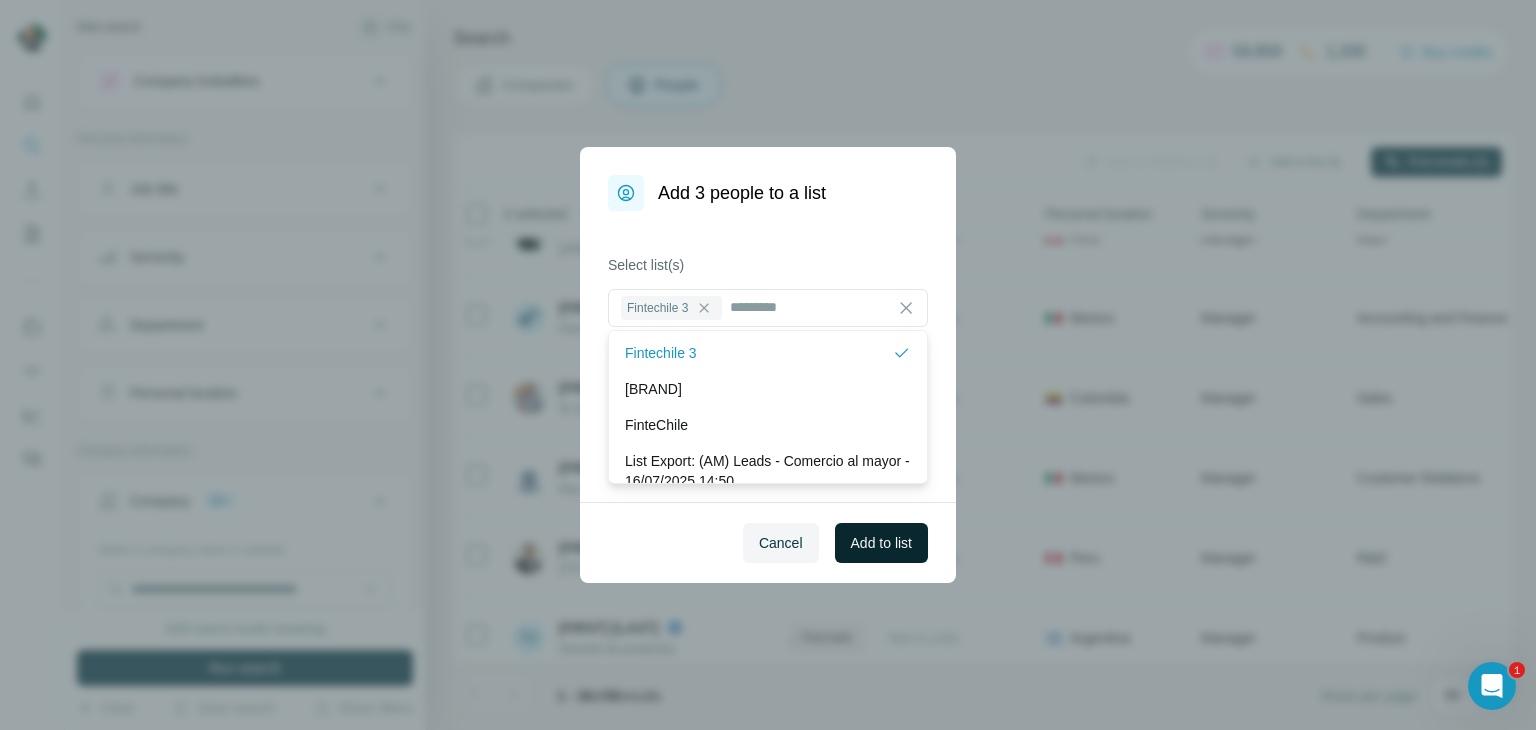 click on "Add to list" at bounding box center (881, 543) 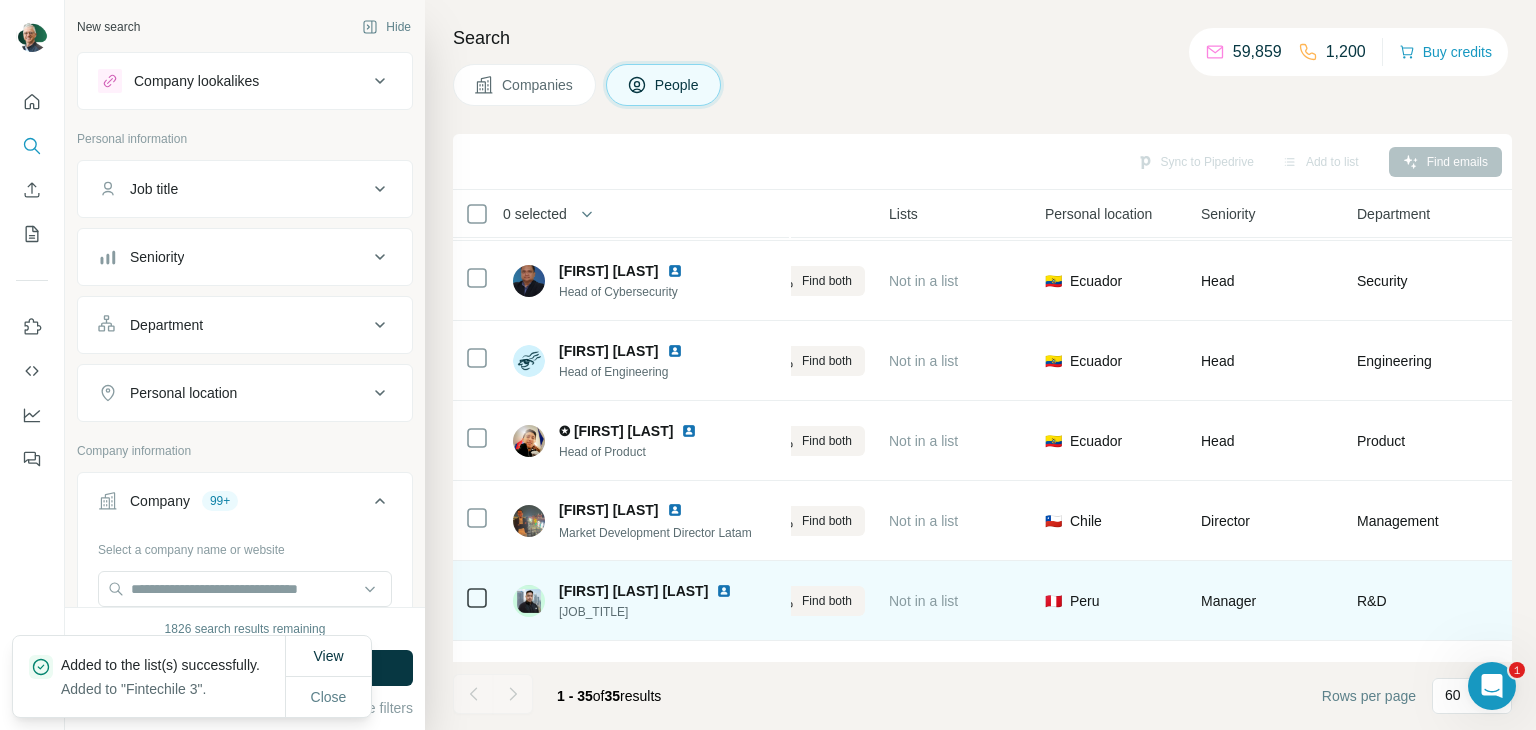 scroll, scrollTop: 0, scrollLeft: 448, axis: horizontal 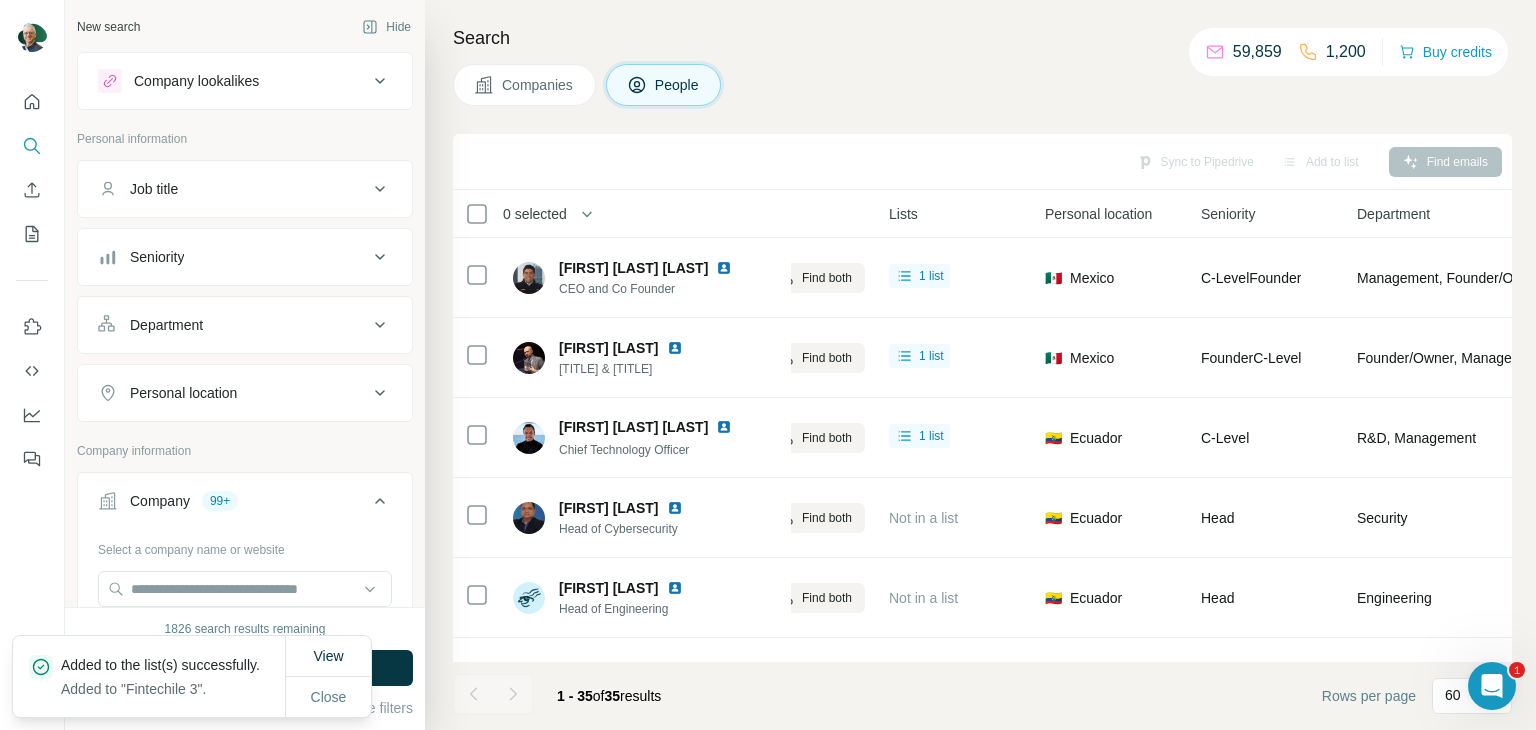 click on "Companies" at bounding box center [524, 85] 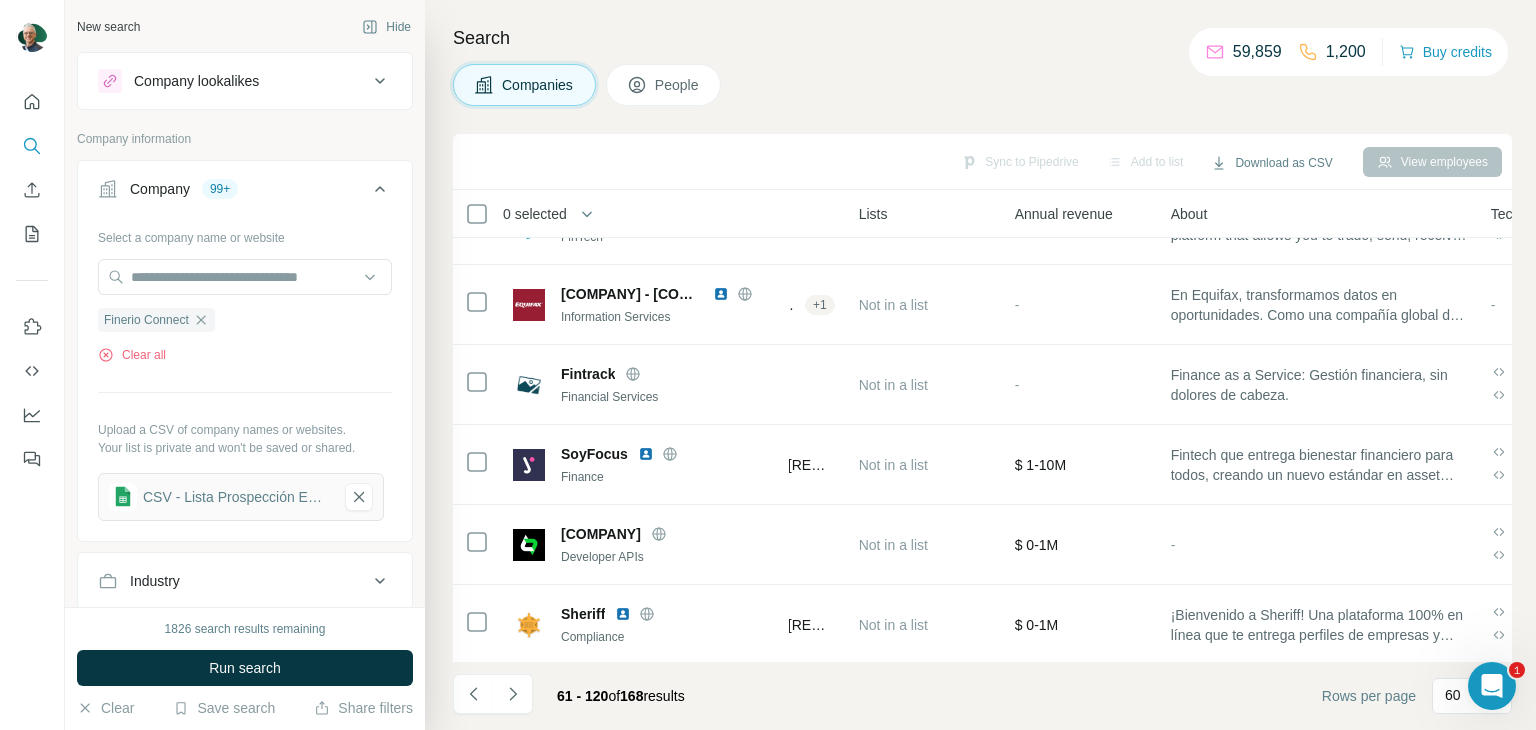 scroll, scrollTop: 0, scrollLeft: 448, axis: horizontal 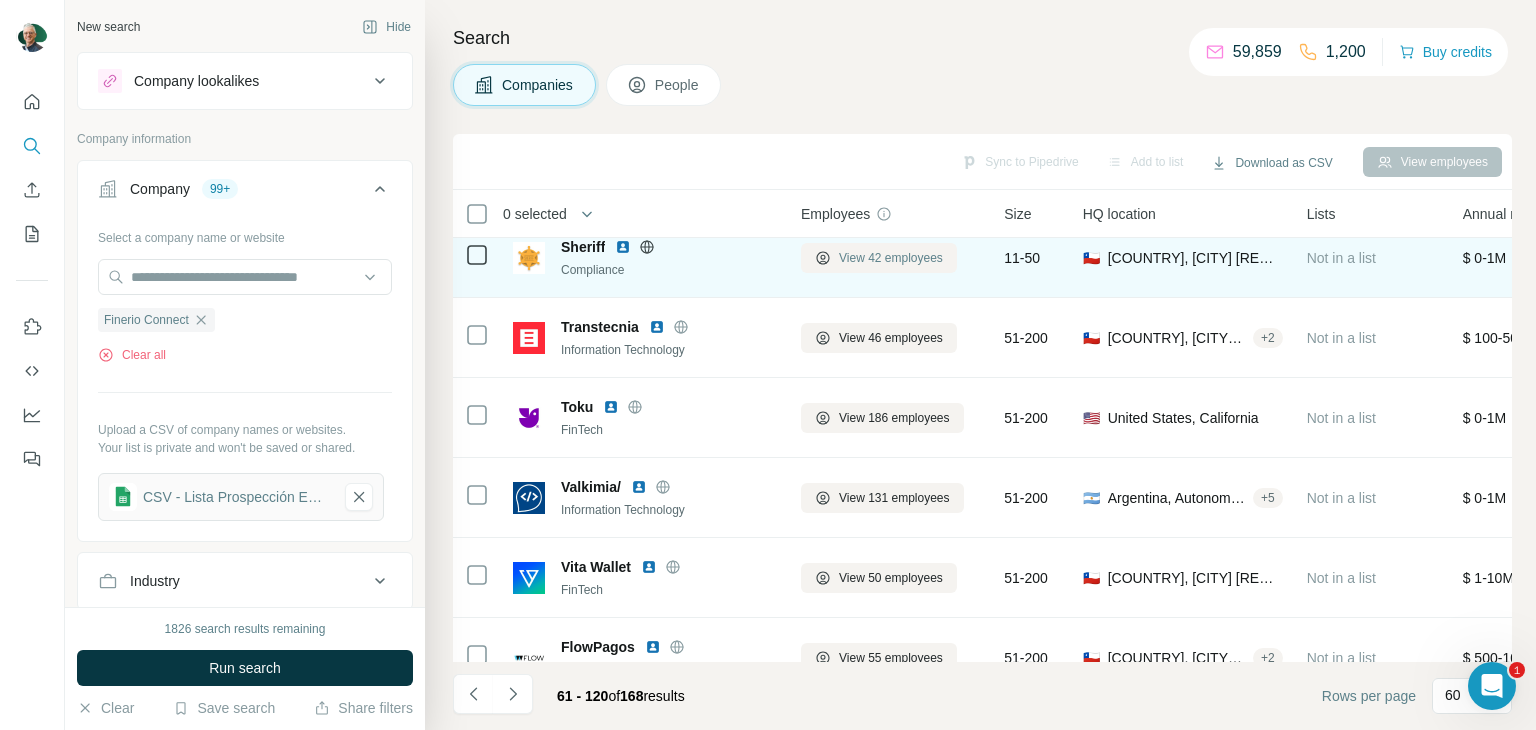 click on "View 42 employees" at bounding box center [891, 258] 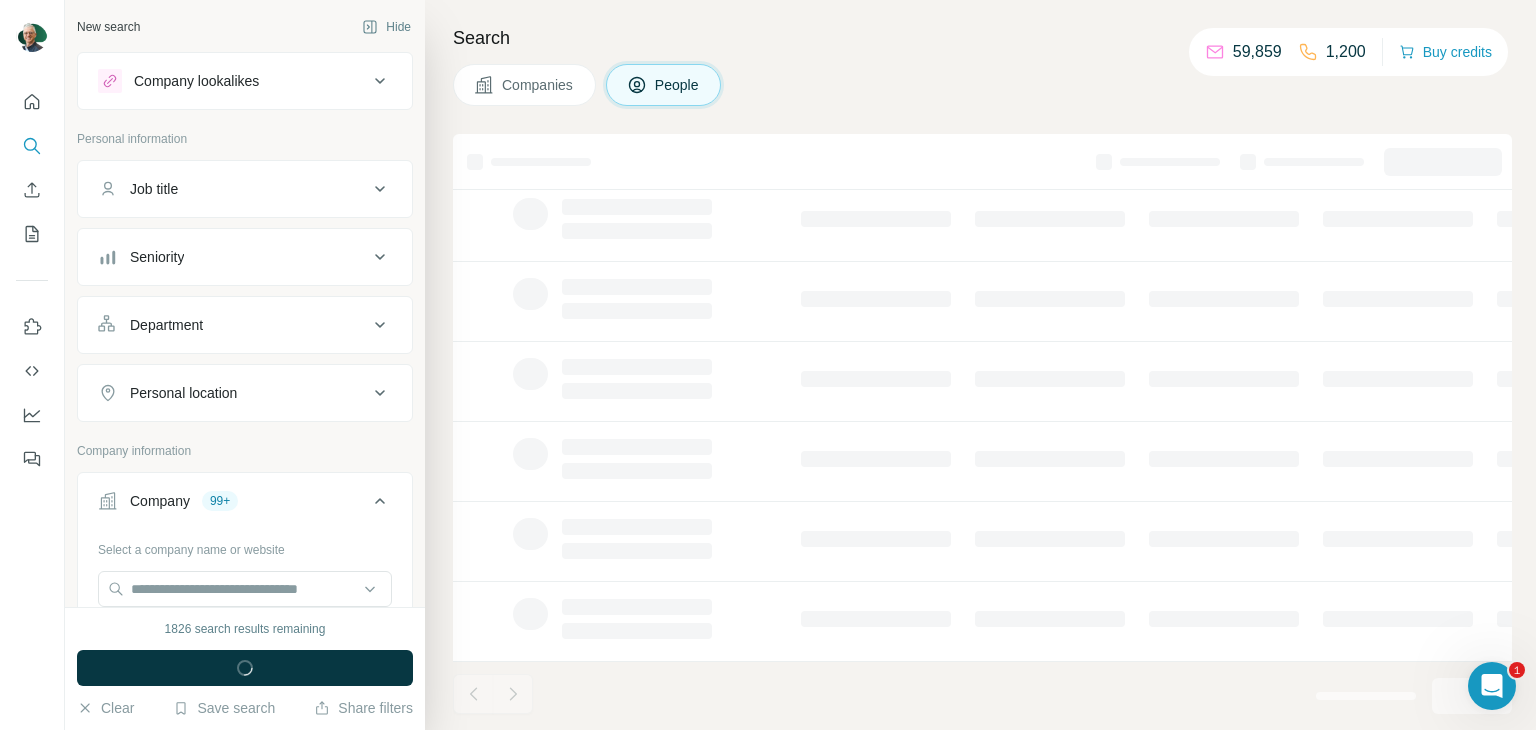 scroll, scrollTop: 386, scrollLeft: 0, axis: vertical 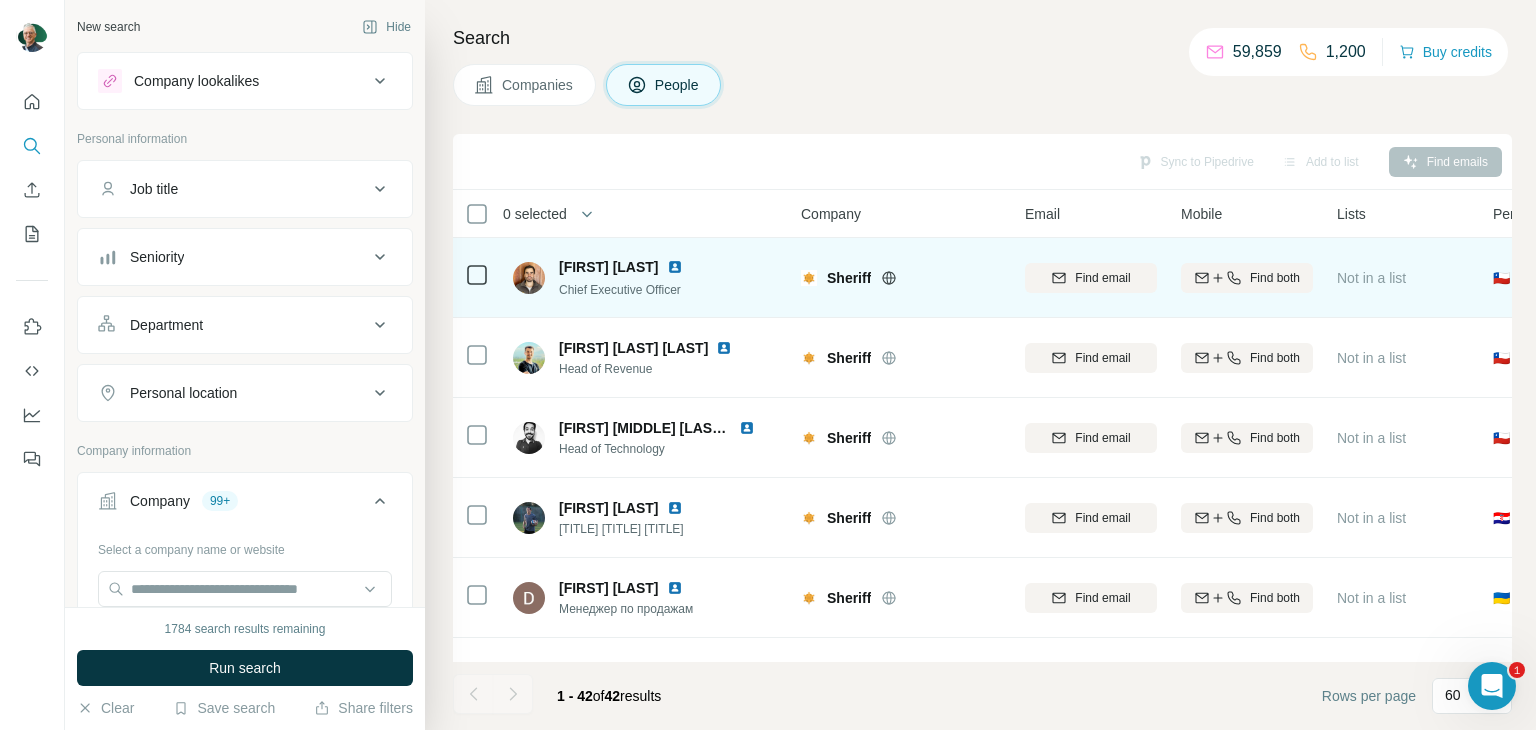 click 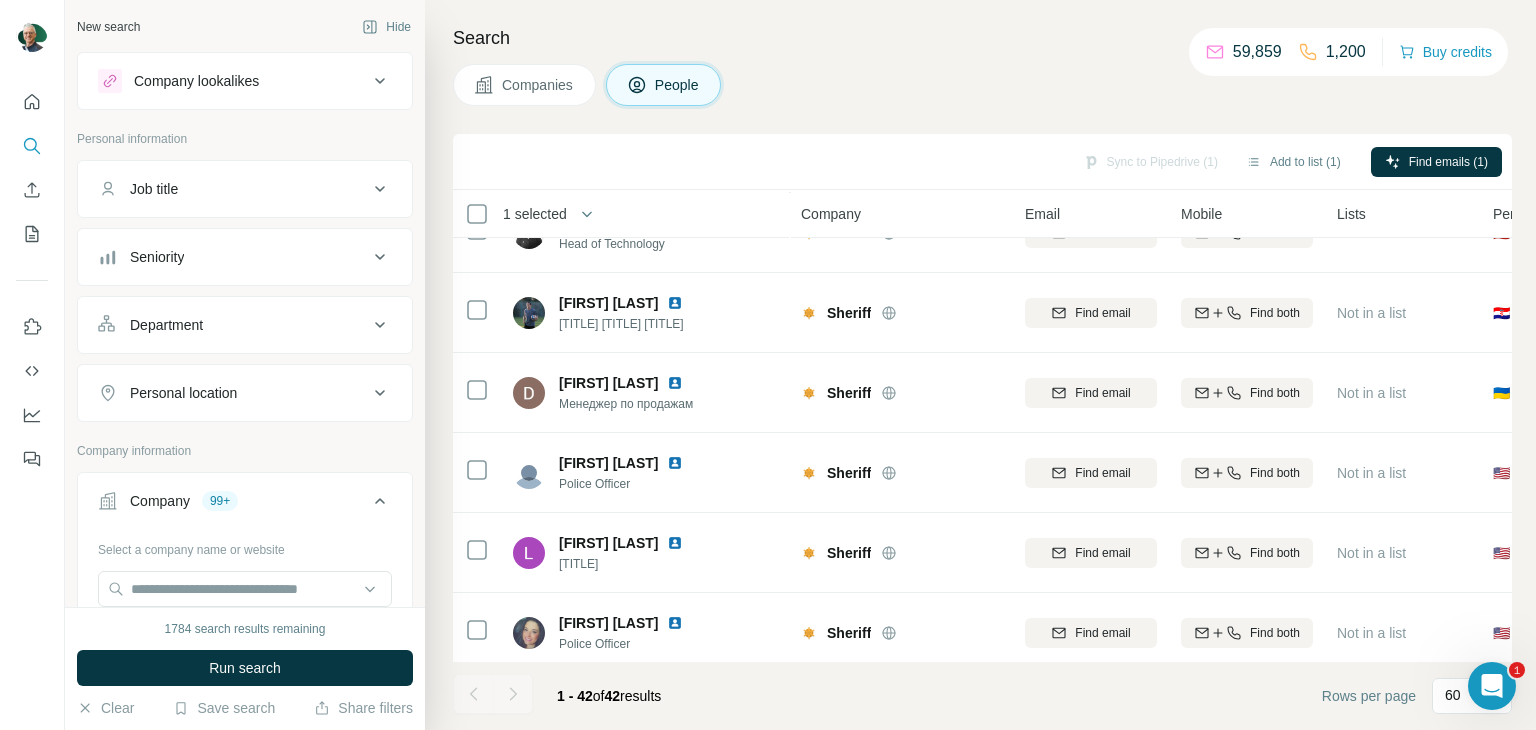 scroll, scrollTop: 0, scrollLeft: 0, axis: both 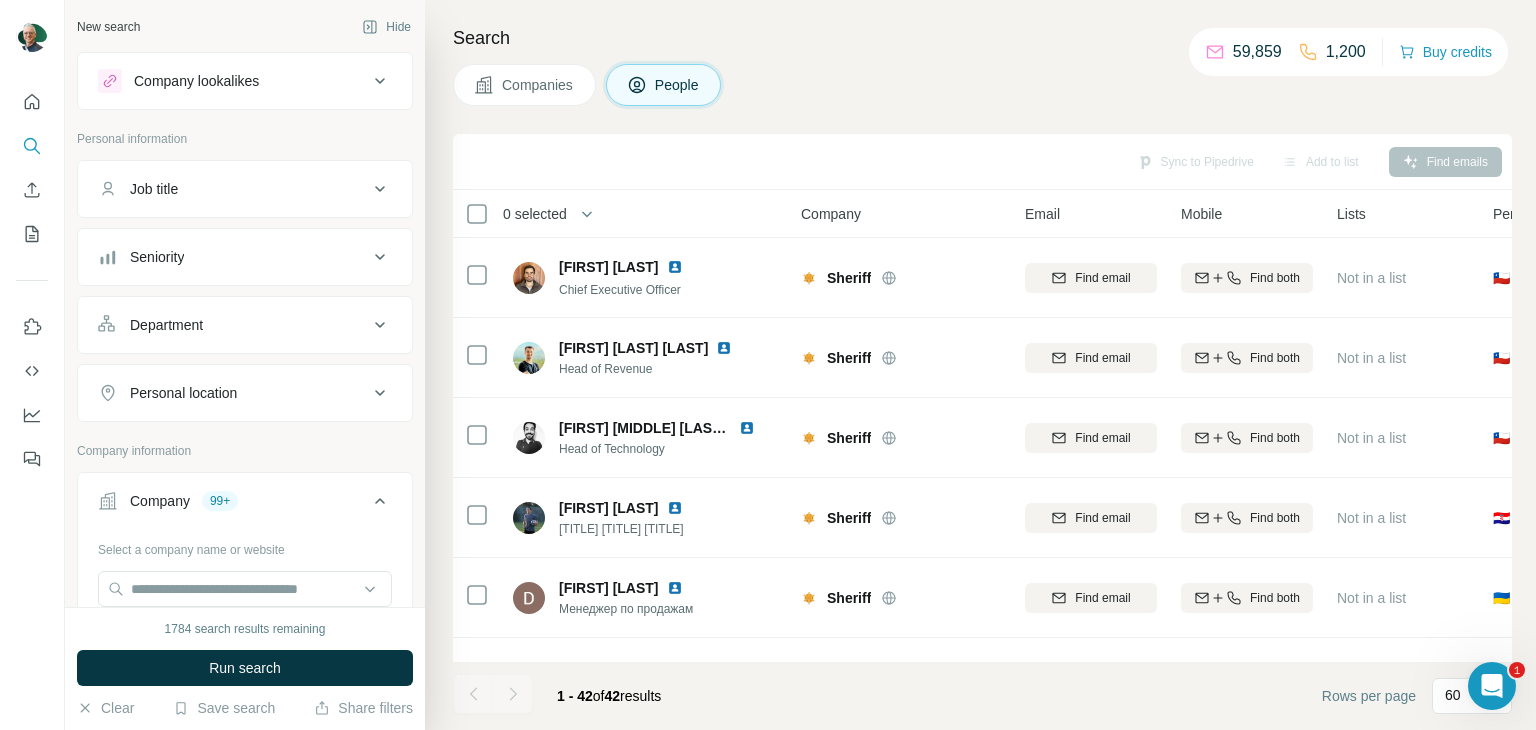 click on "Companies" at bounding box center (538, 85) 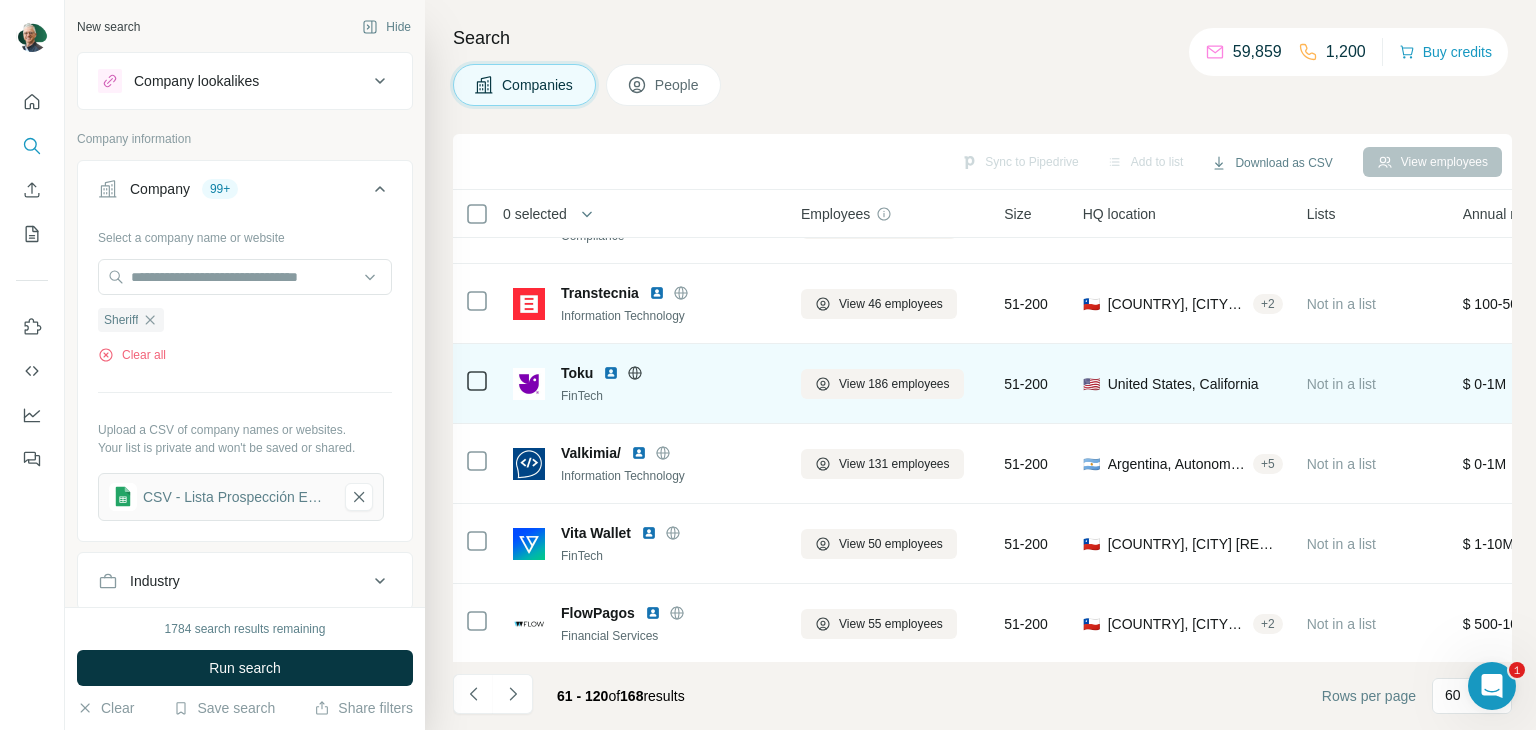 scroll, scrollTop: 500, scrollLeft: 0, axis: vertical 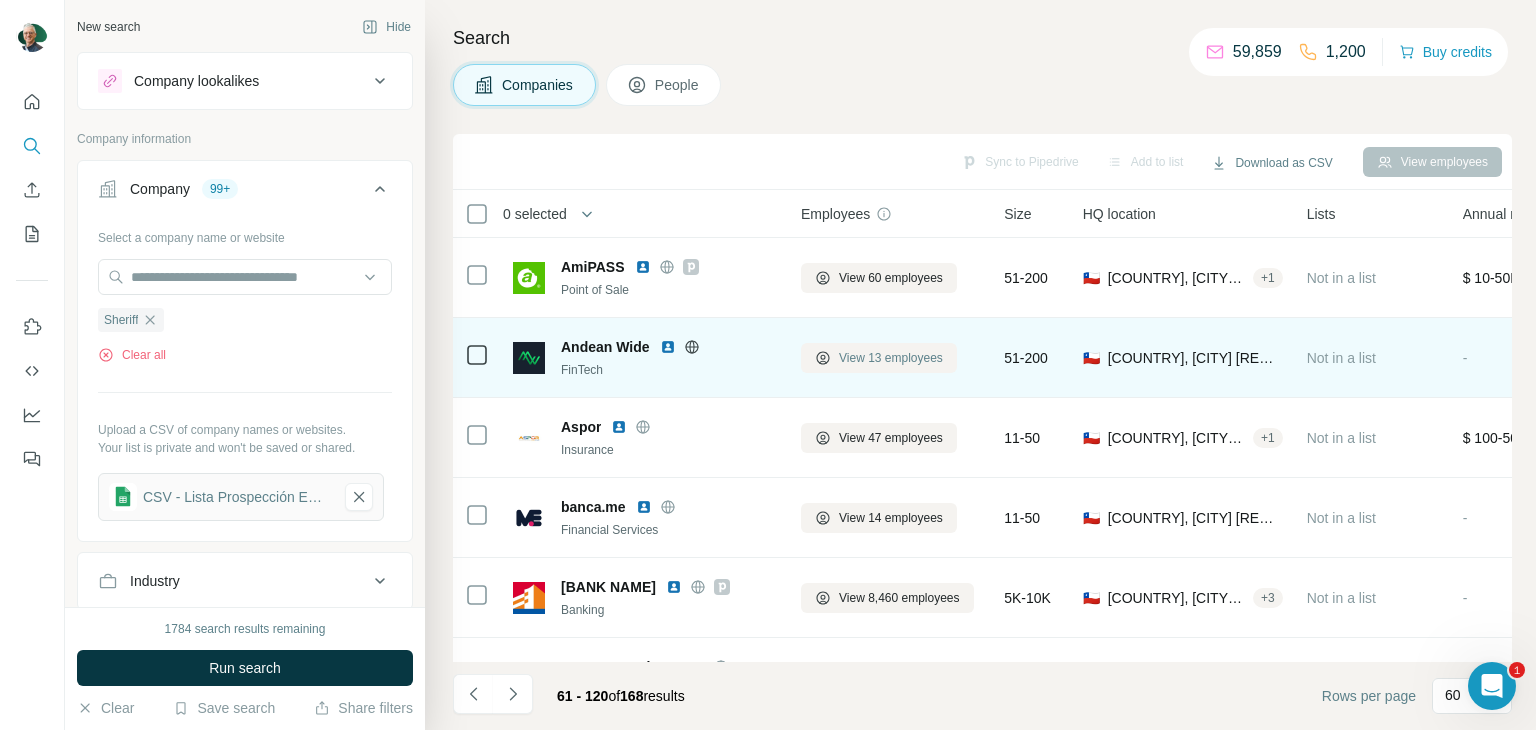 click on "View 13 employees" at bounding box center (891, 358) 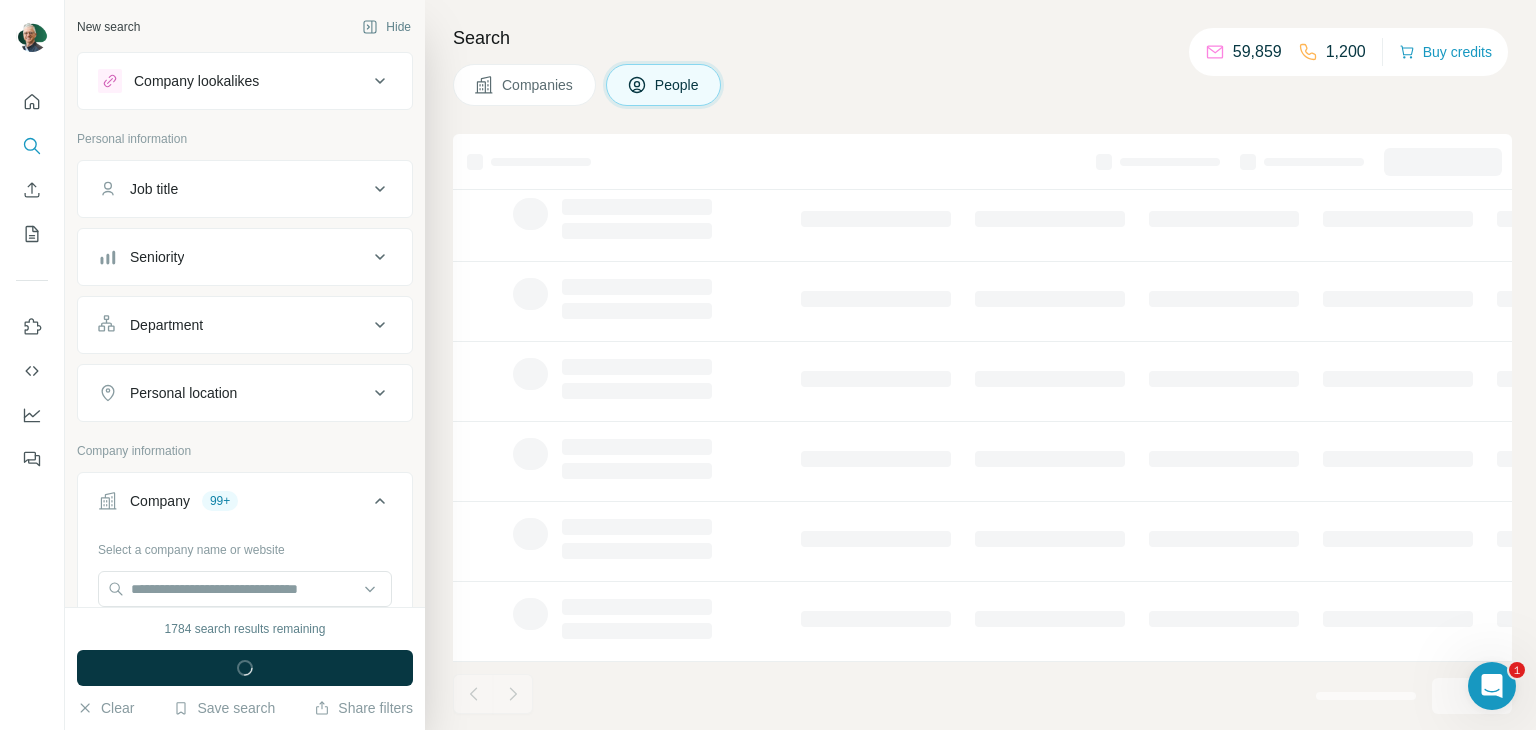 scroll, scrollTop: 386, scrollLeft: 0, axis: vertical 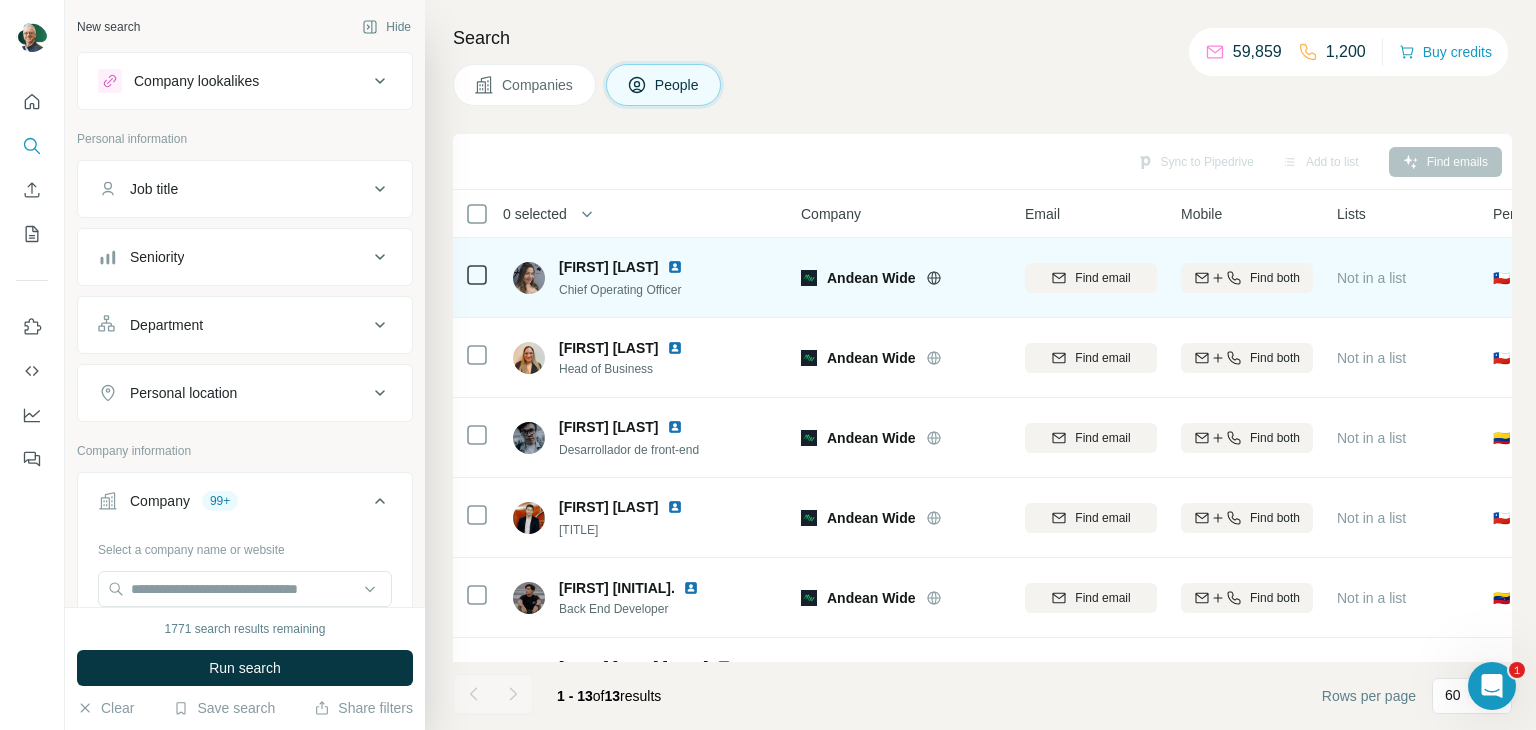 click at bounding box center (477, 277) 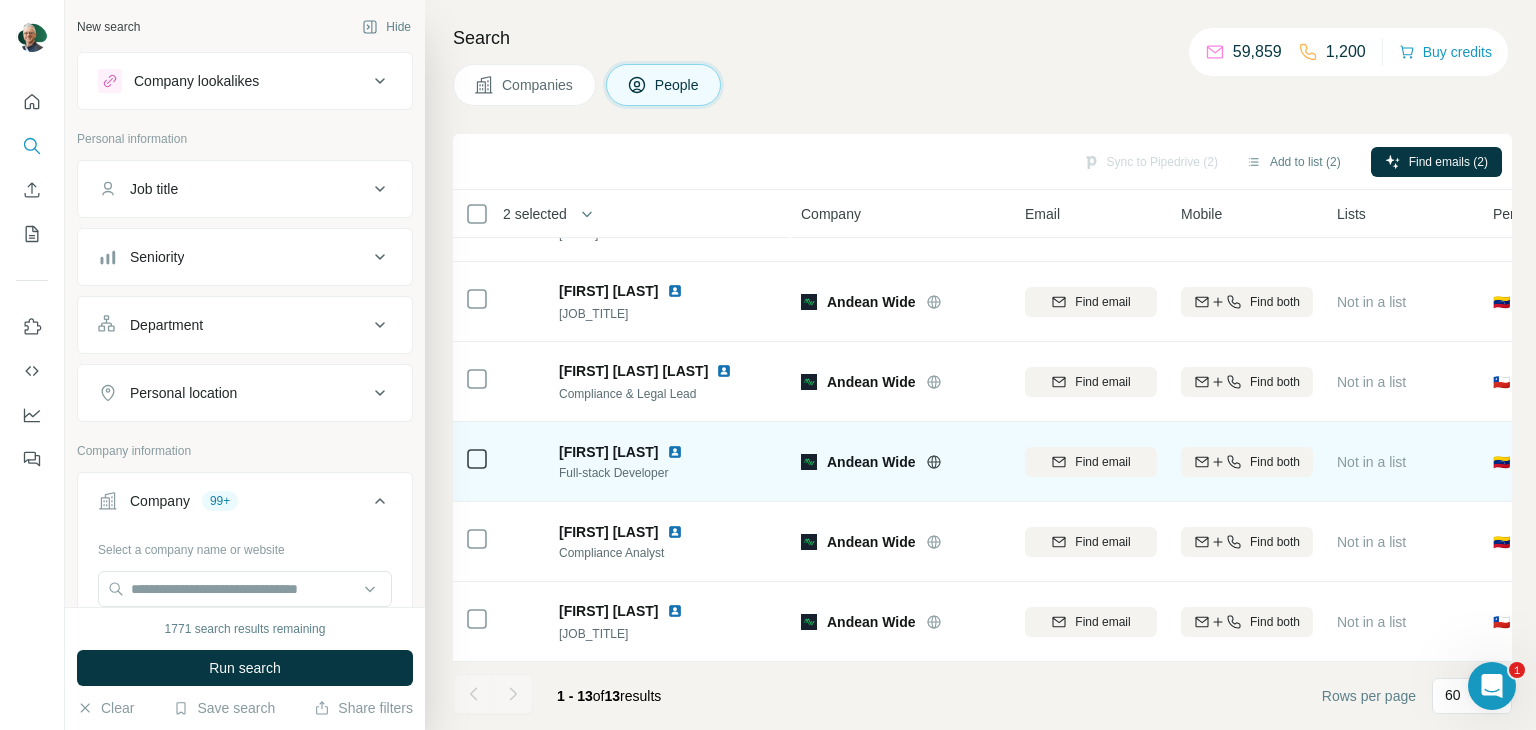 scroll, scrollTop: 0, scrollLeft: 0, axis: both 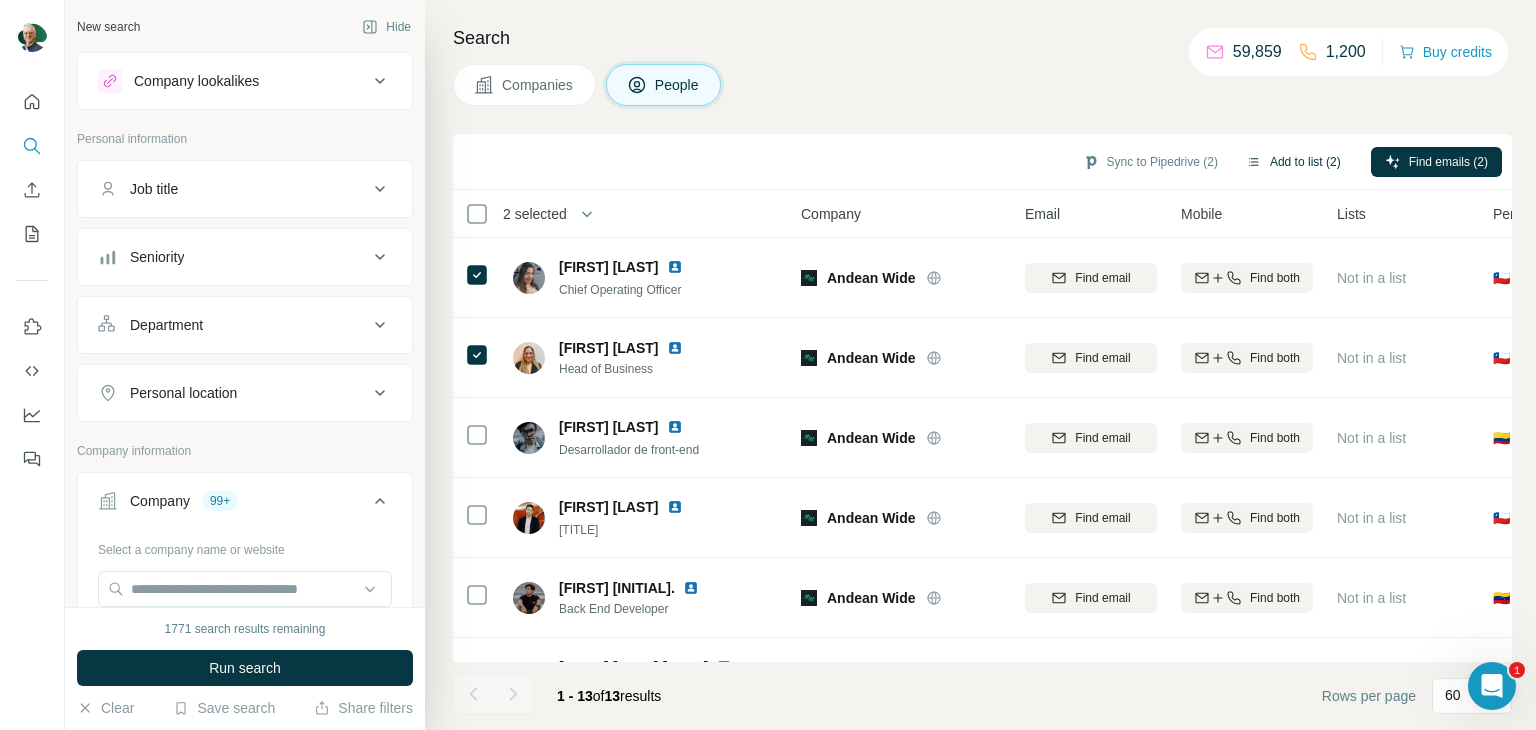 click on "Add to list (2)" at bounding box center (1293, 162) 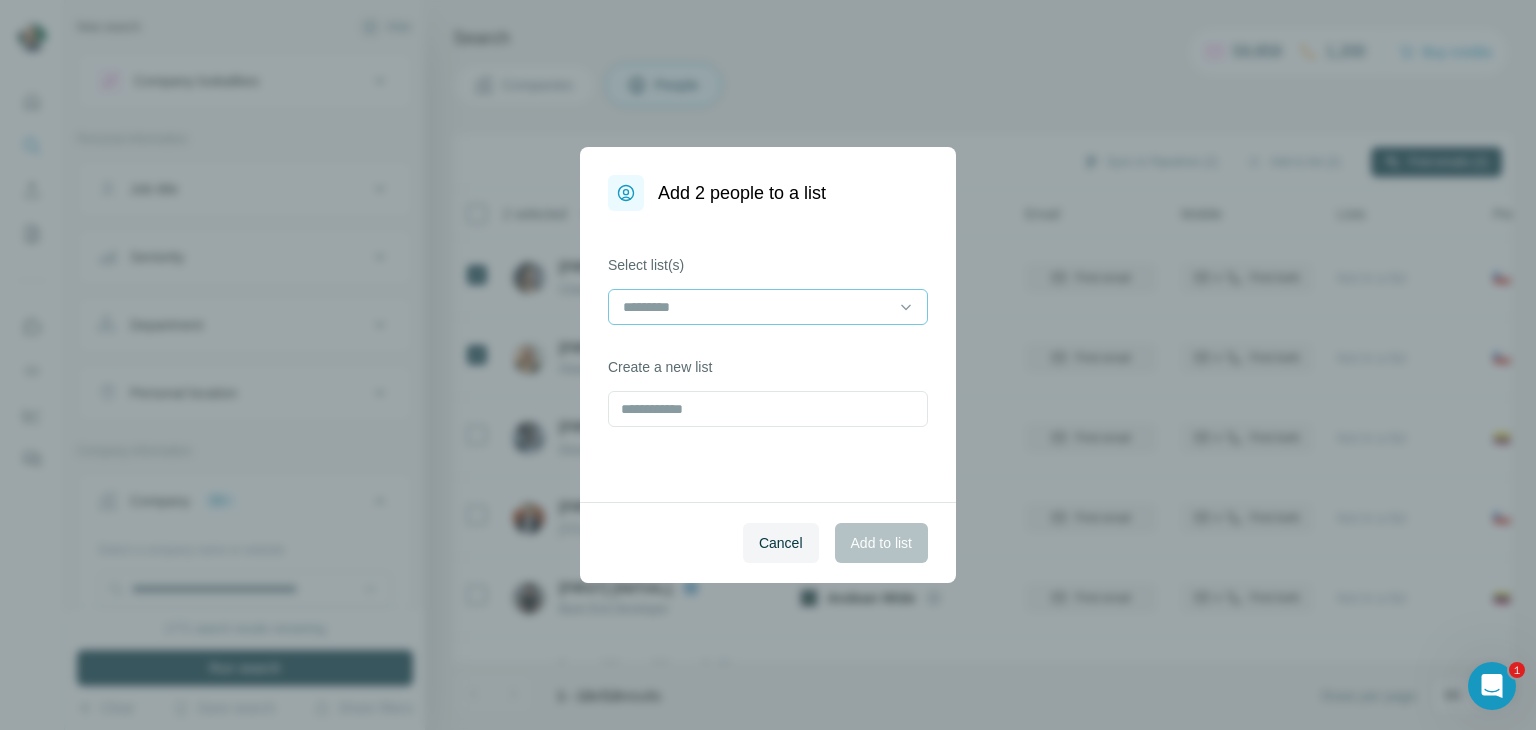 click at bounding box center (756, 307) 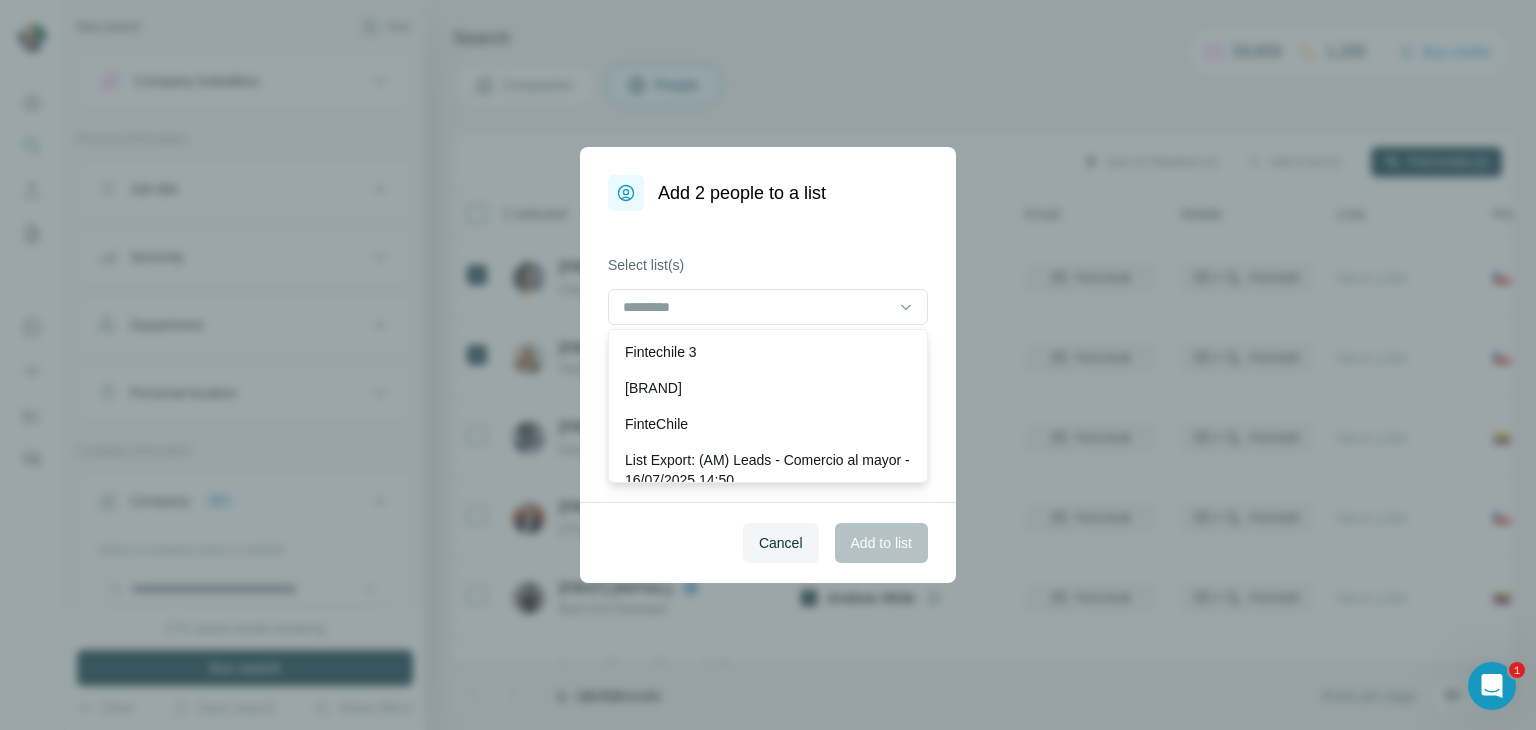 click on "Fintechile 3" at bounding box center [661, 352] 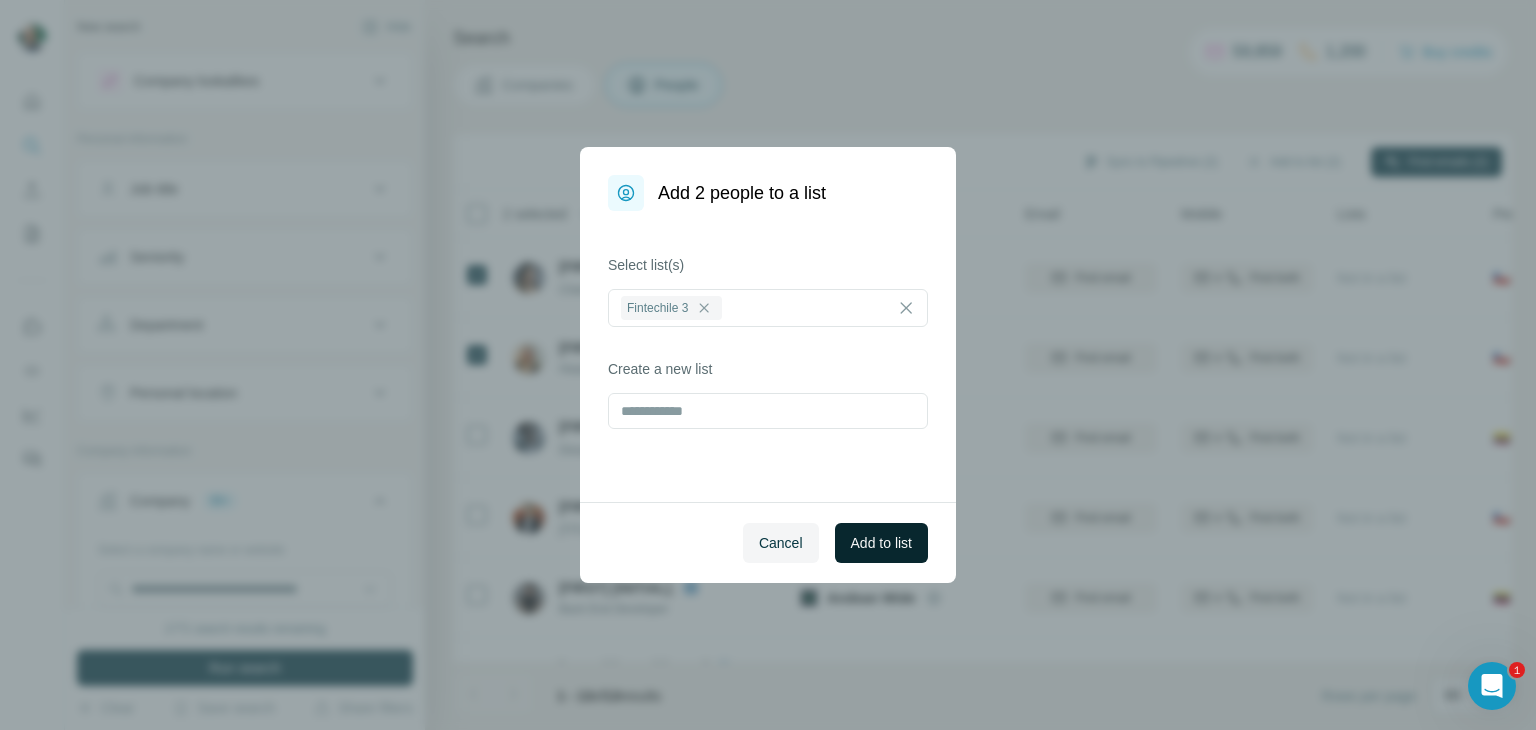 click on "Add to list" at bounding box center [881, 543] 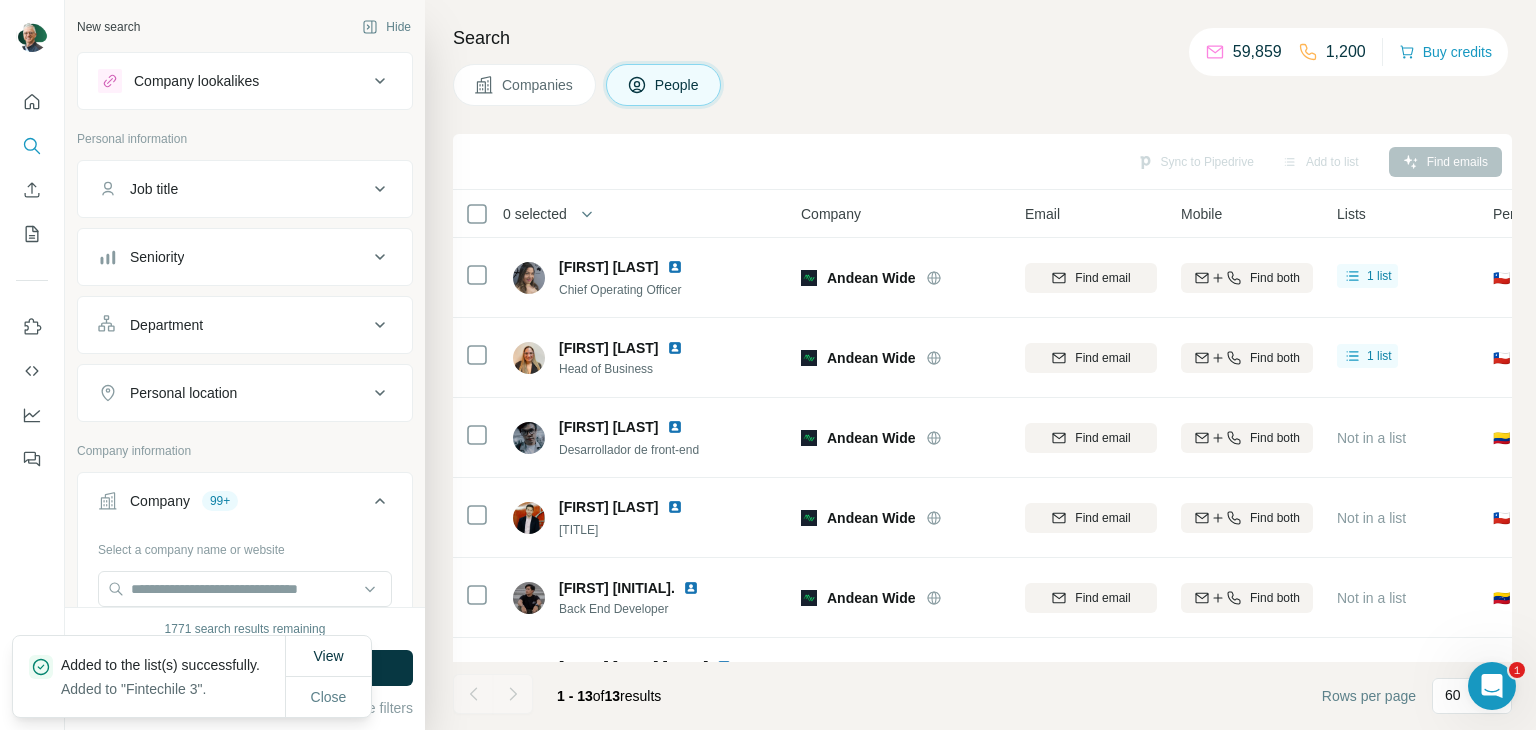 click on "Companies" at bounding box center (538, 85) 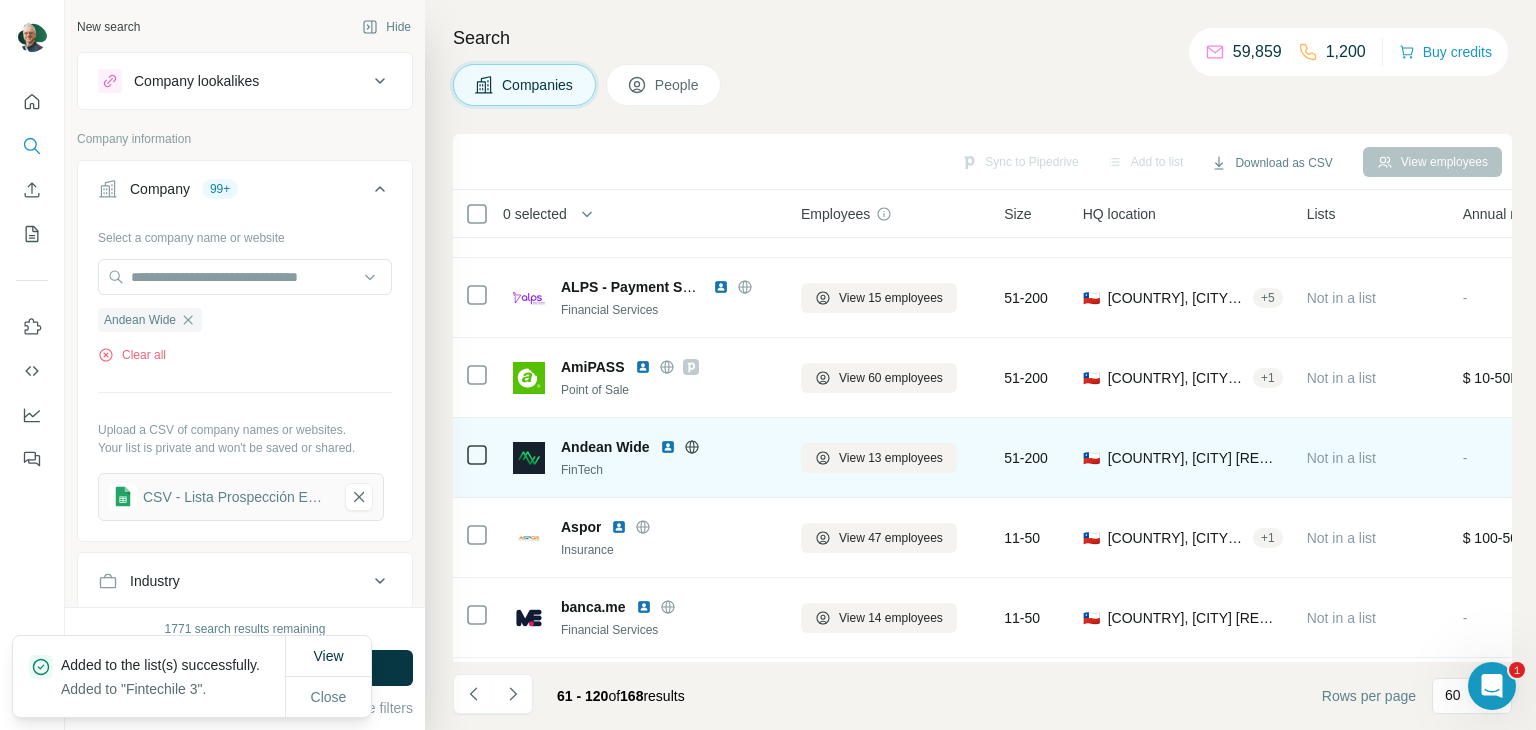 scroll, scrollTop: 1300, scrollLeft: 0, axis: vertical 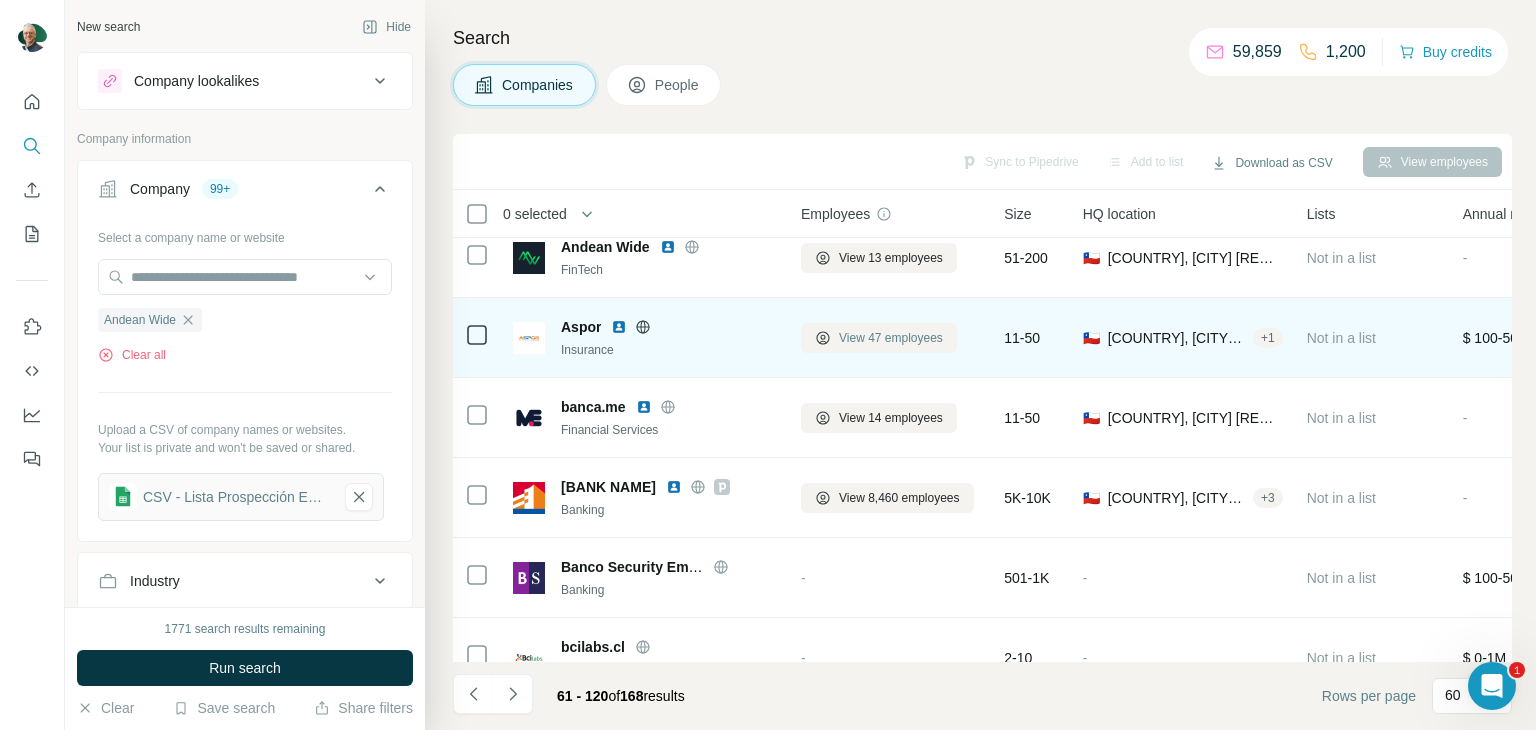 click on "View 47 employees" at bounding box center [891, 338] 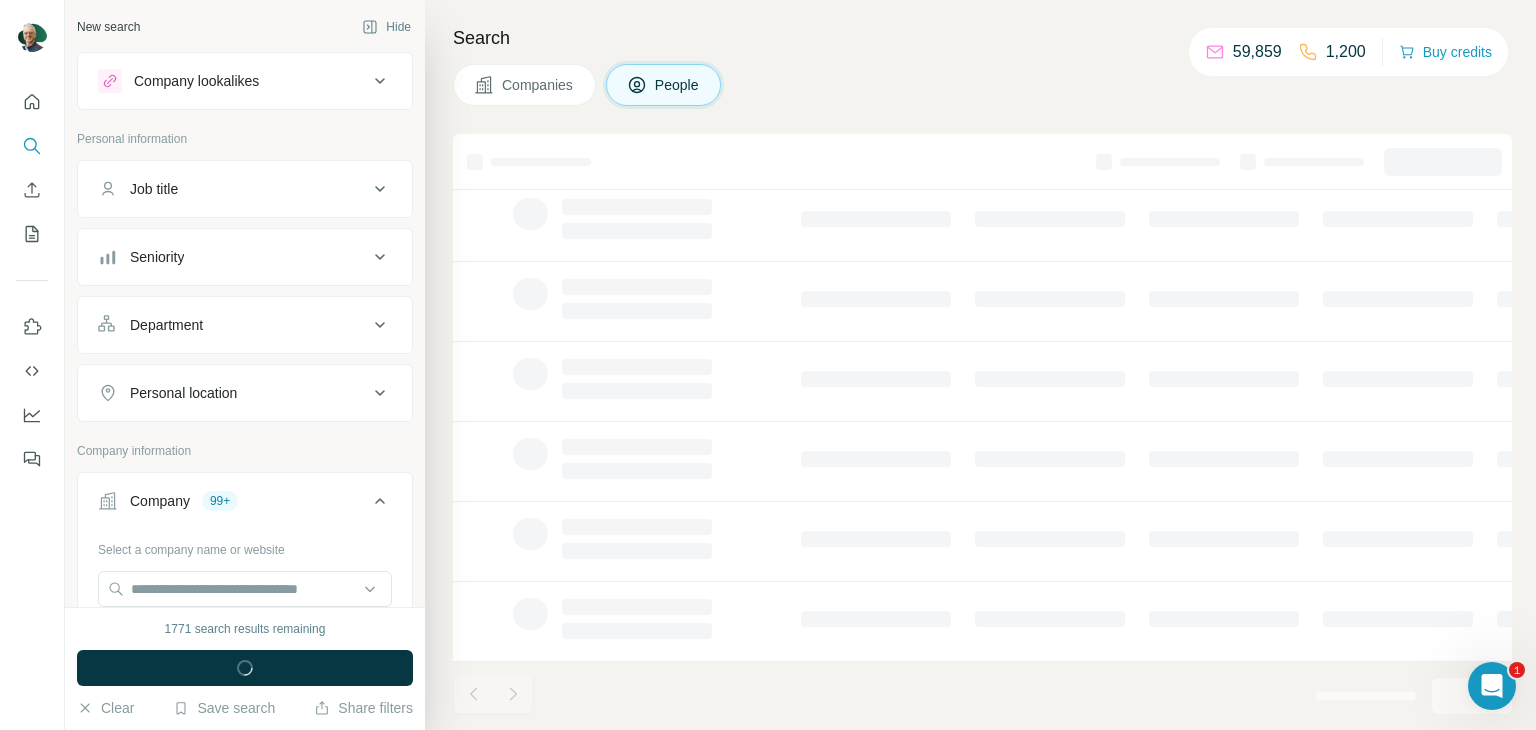 scroll, scrollTop: 386, scrollLeft: 0, axis: vertical 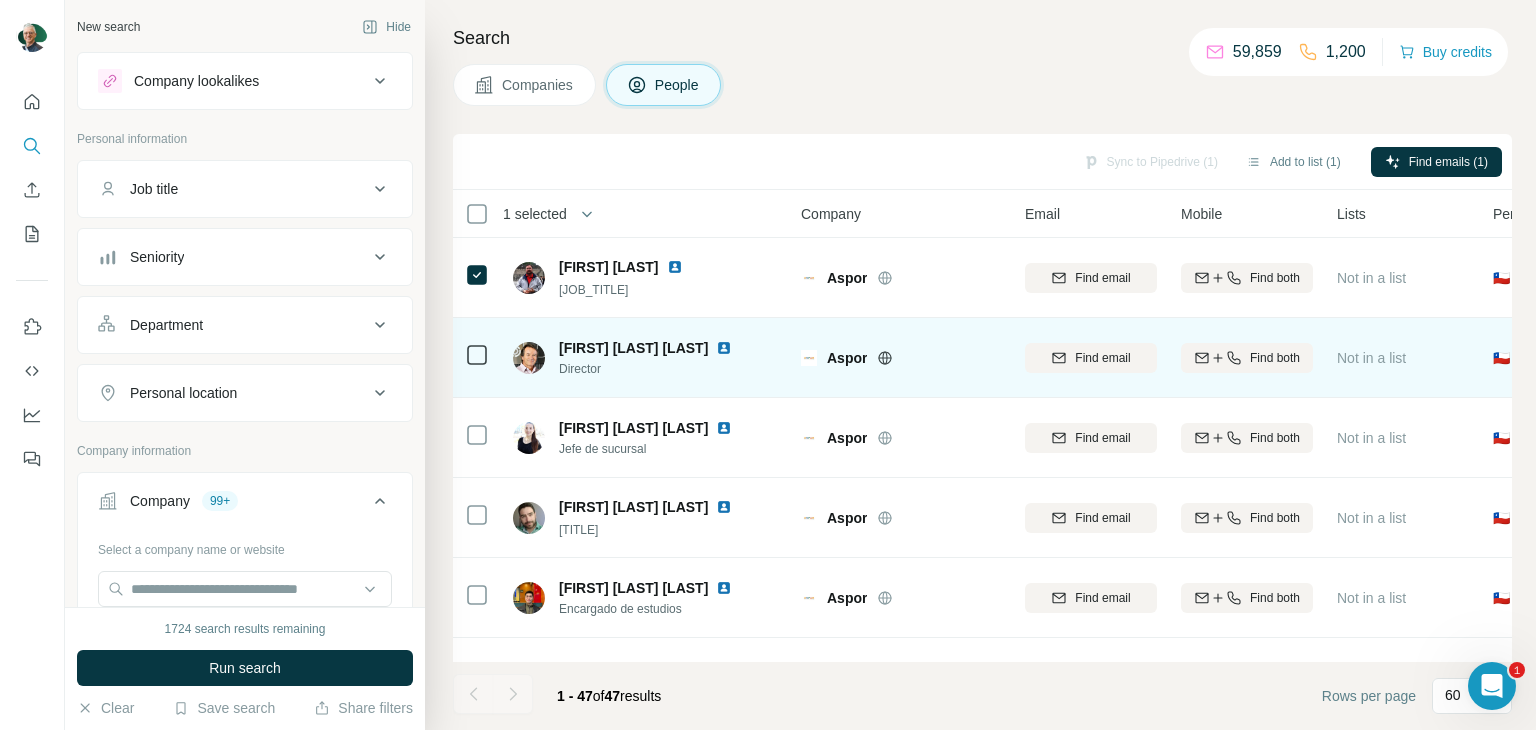 click 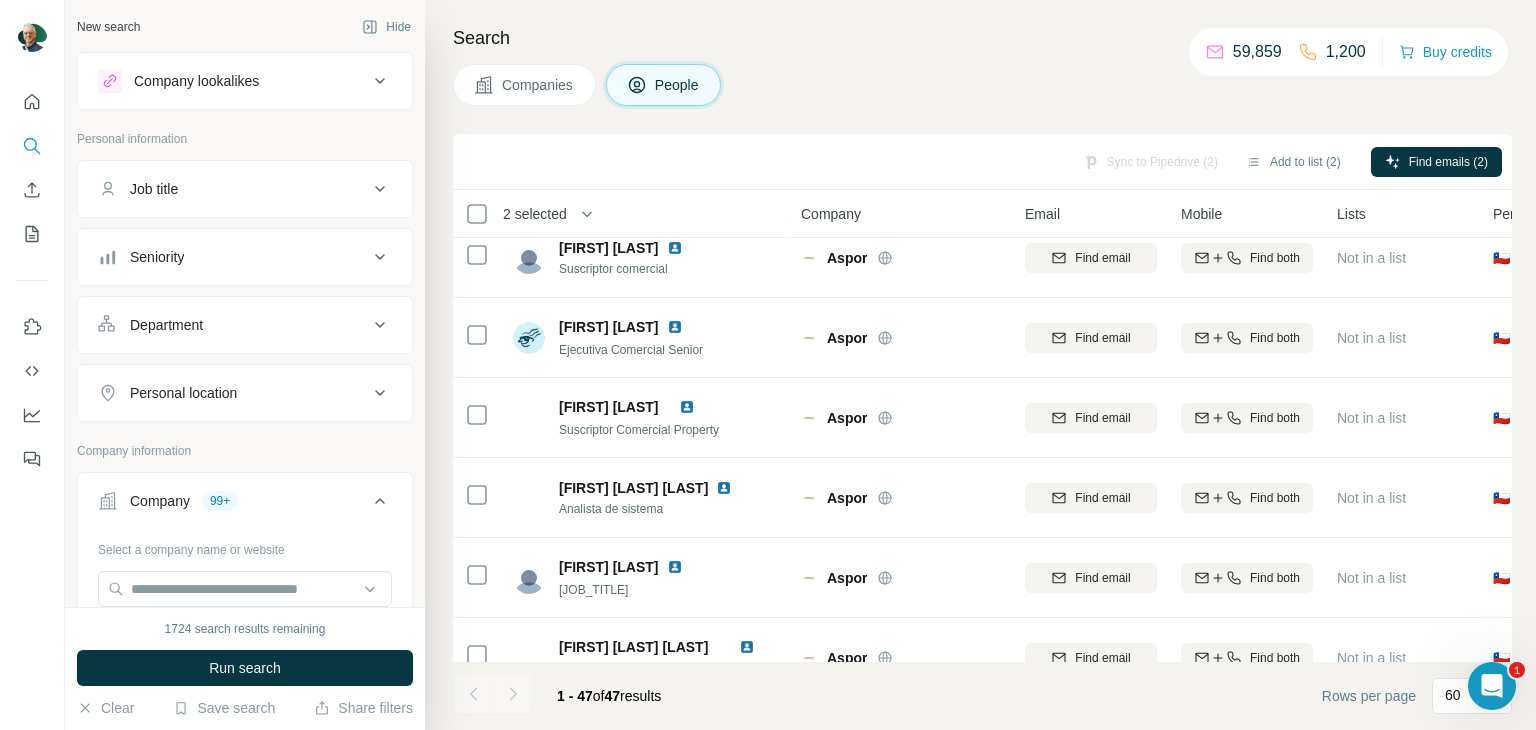 scroll, scrollTop: 3346, scrollLeft: 0, axis: vertical 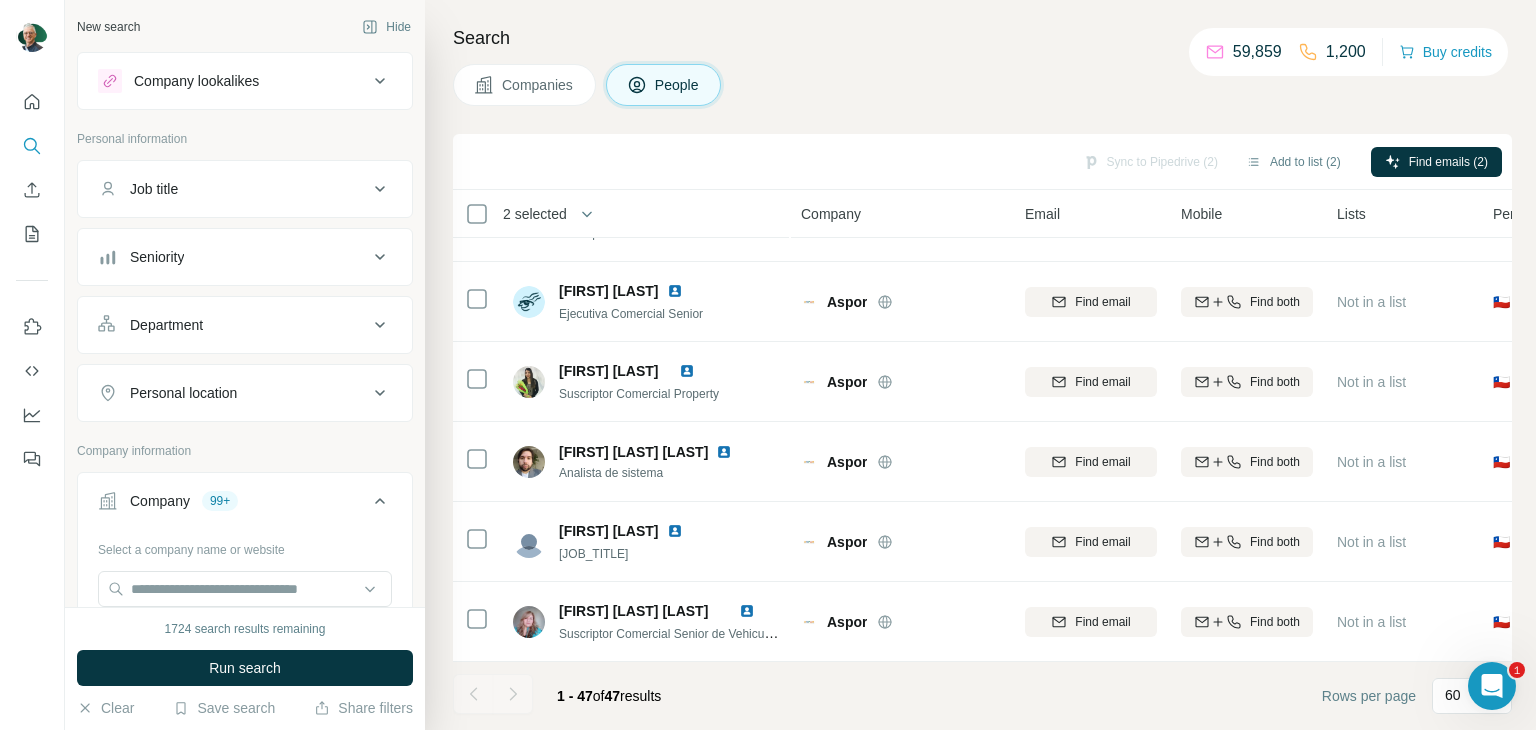 click at bounding box center [513, 694] 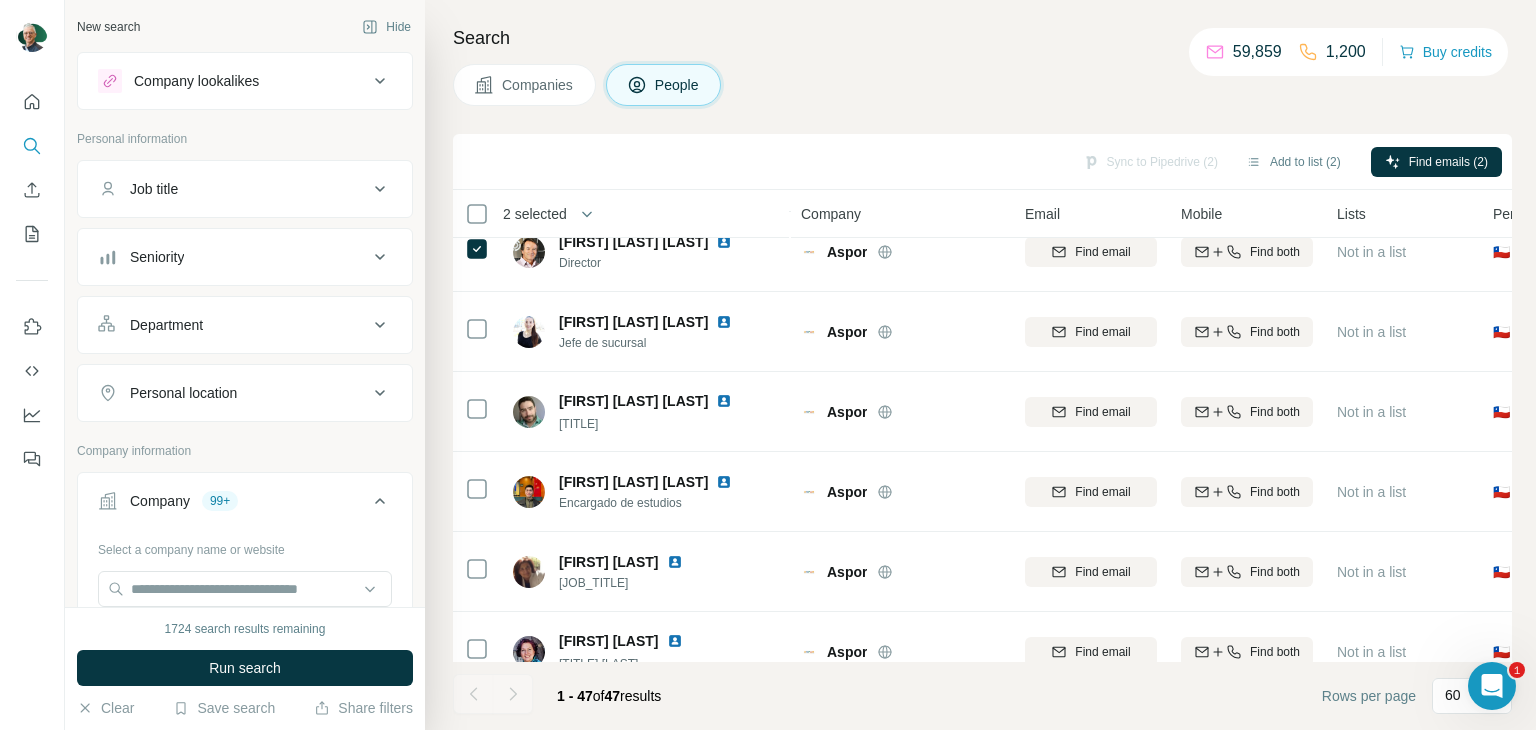 scroll, scrollTop: 0, scrollLeft: 0, axis: both 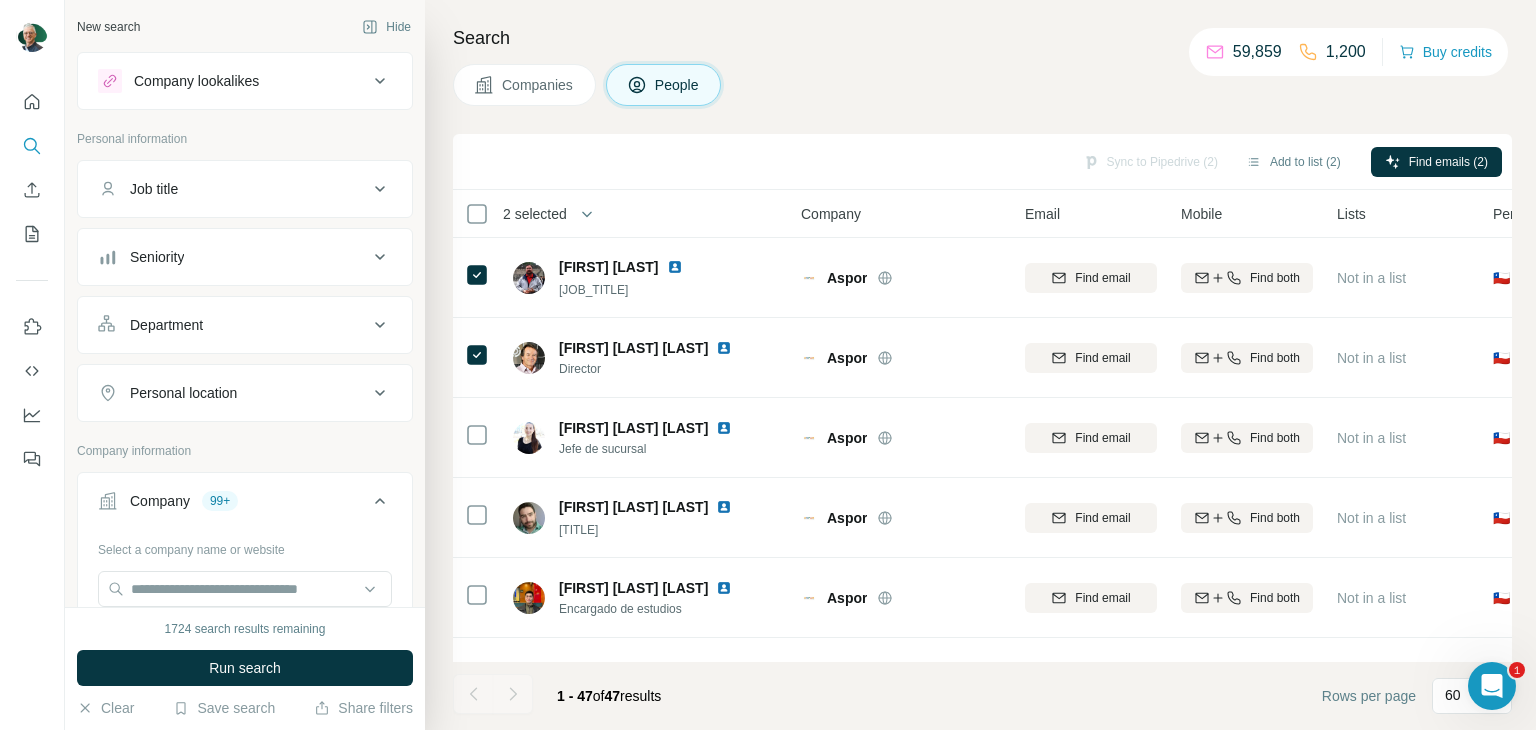 click on "Companies" at bounding box center (538, 85) 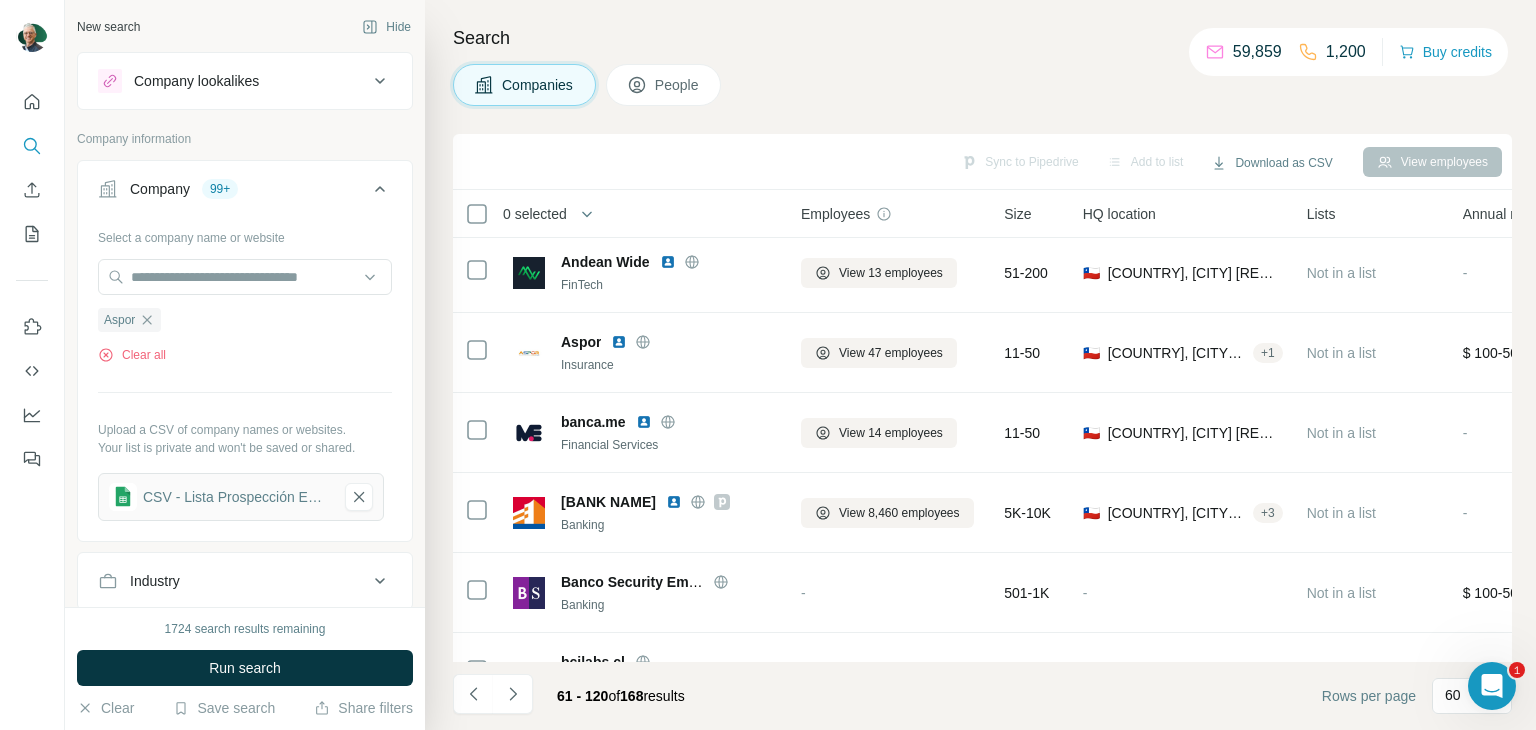 scroll, scrollTop: 1400, scrollLeft: 0, axis: vertical 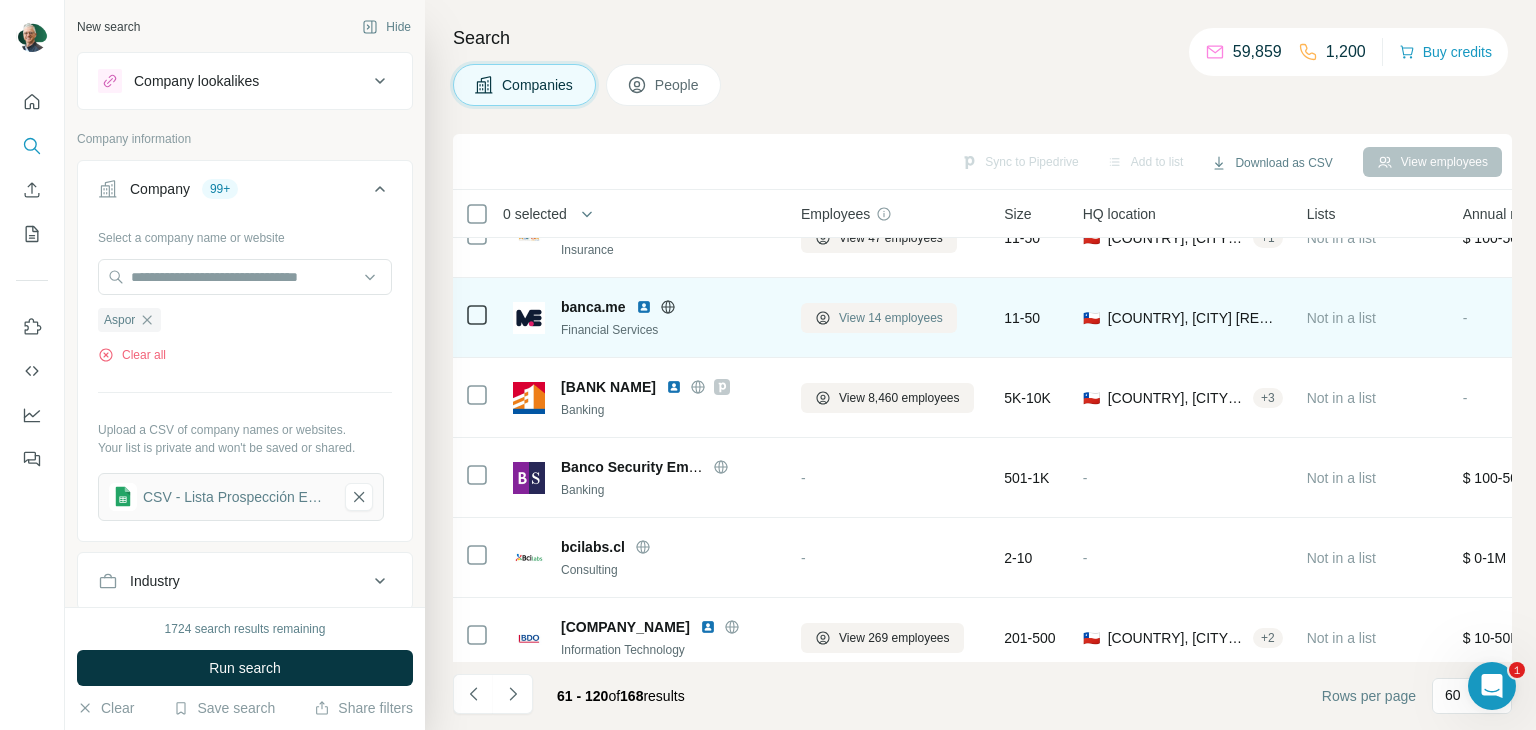 click on "View 14 employees" at bounding box center [891, 318] 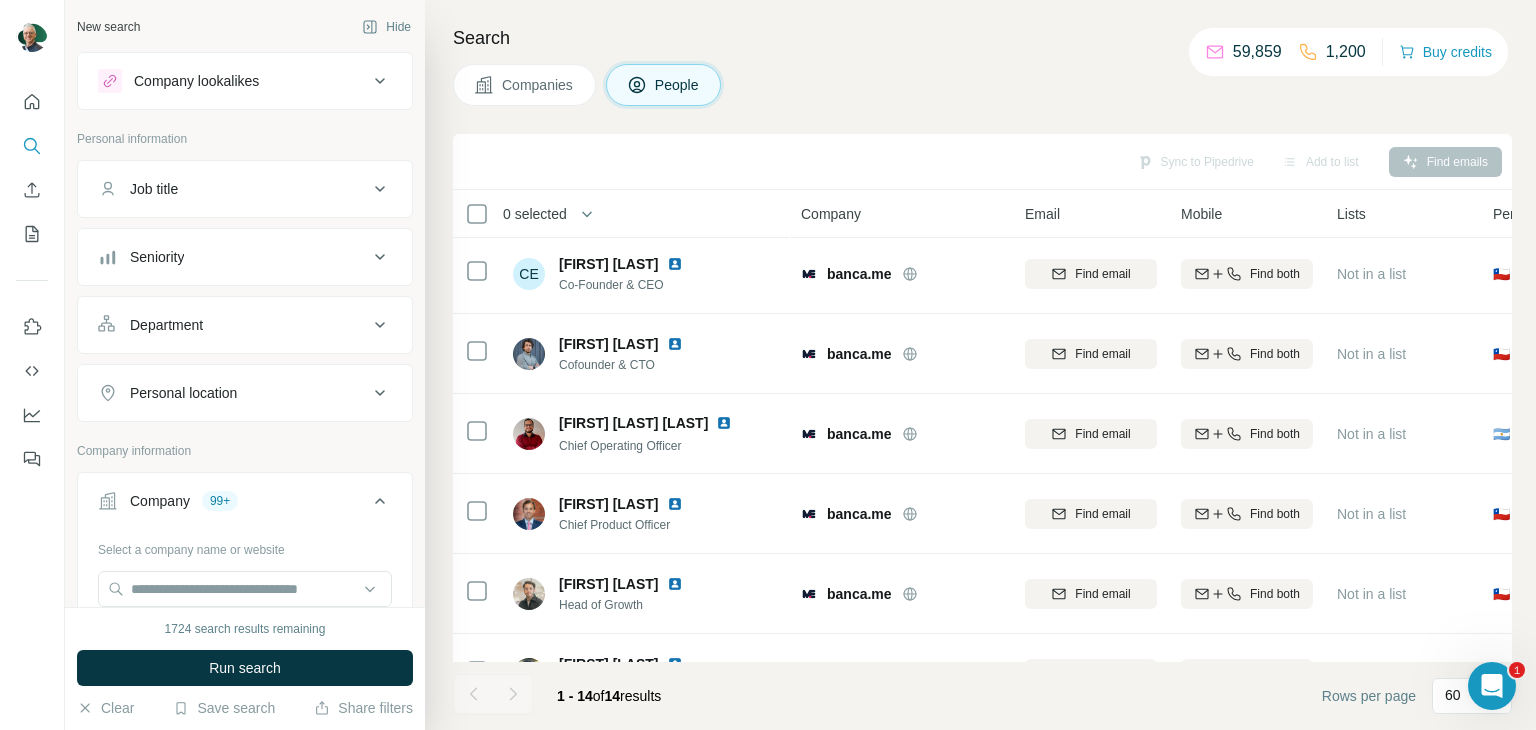 scroll, scrollTop: 0, scrollLeft: 0, axis: both 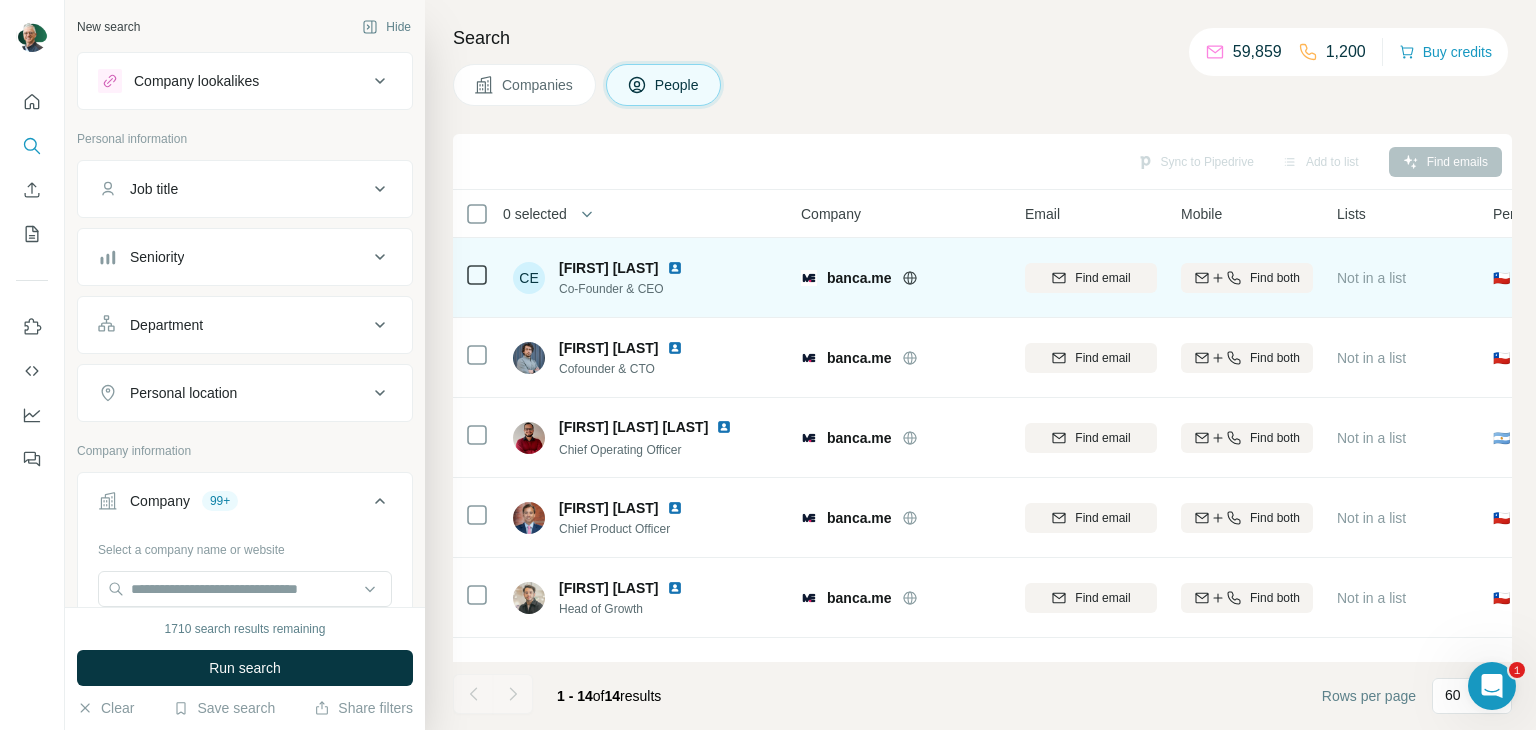 click 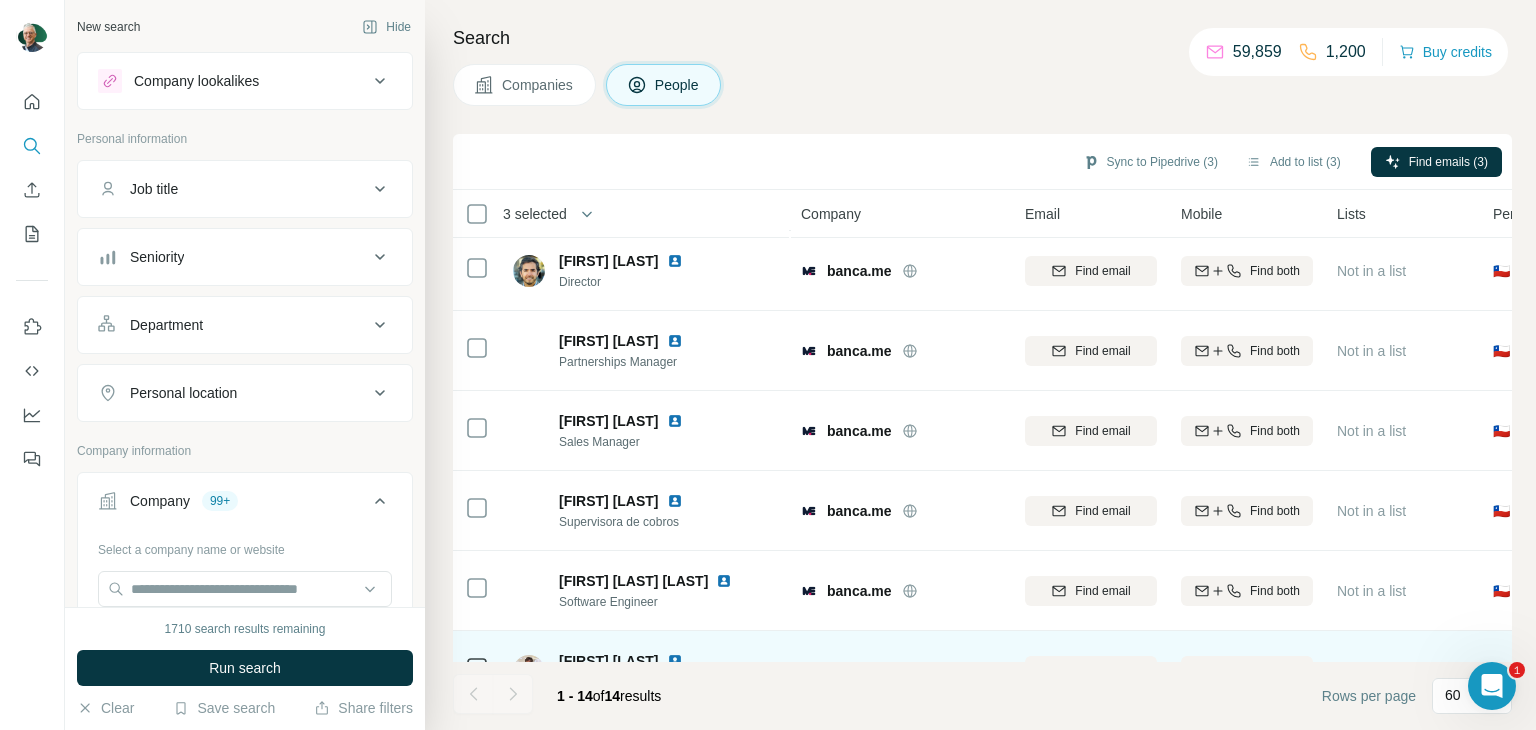 scroll, scrollTop: 406, scrollLeft: 0, axis: vertical 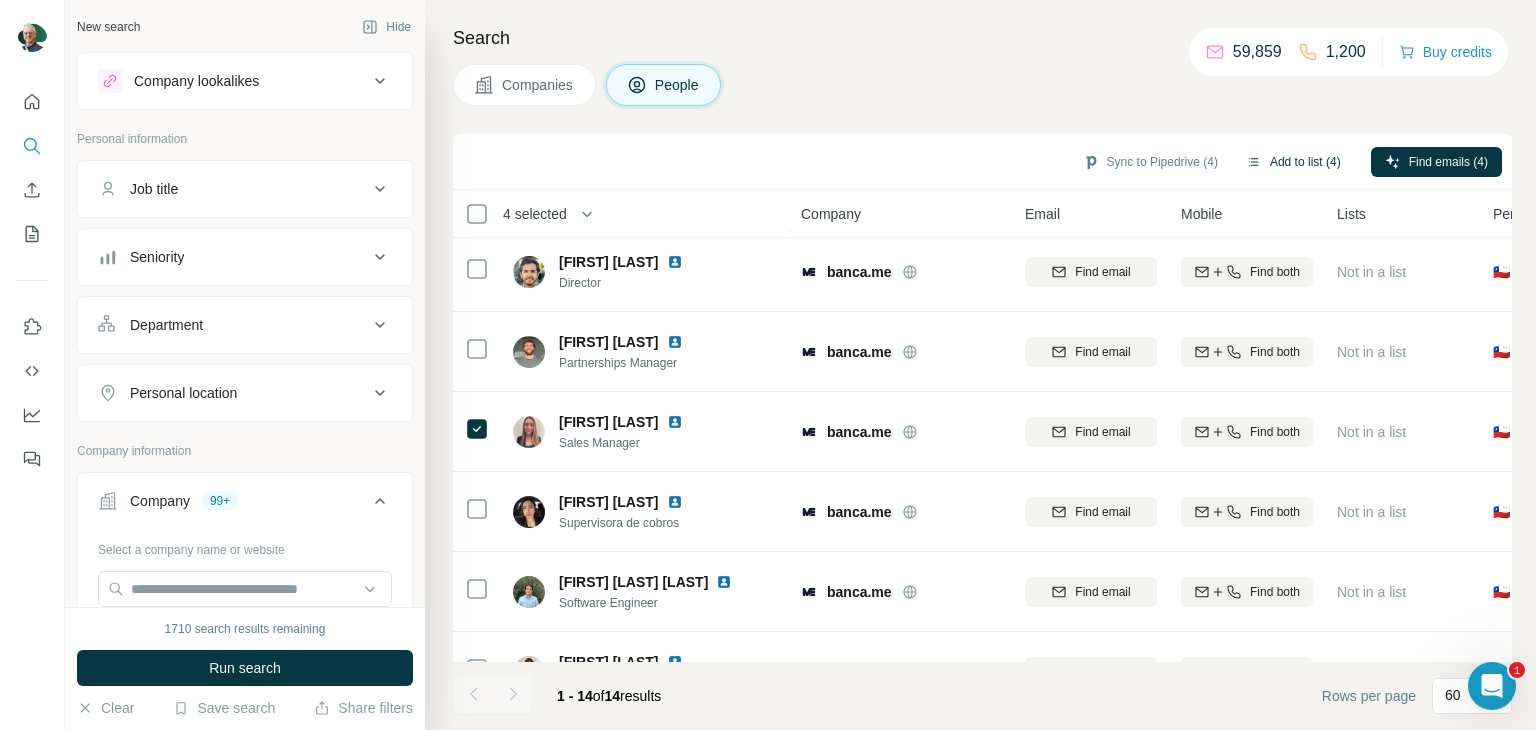 click on "Add to list (4)" at bounding box center [1293, 162] 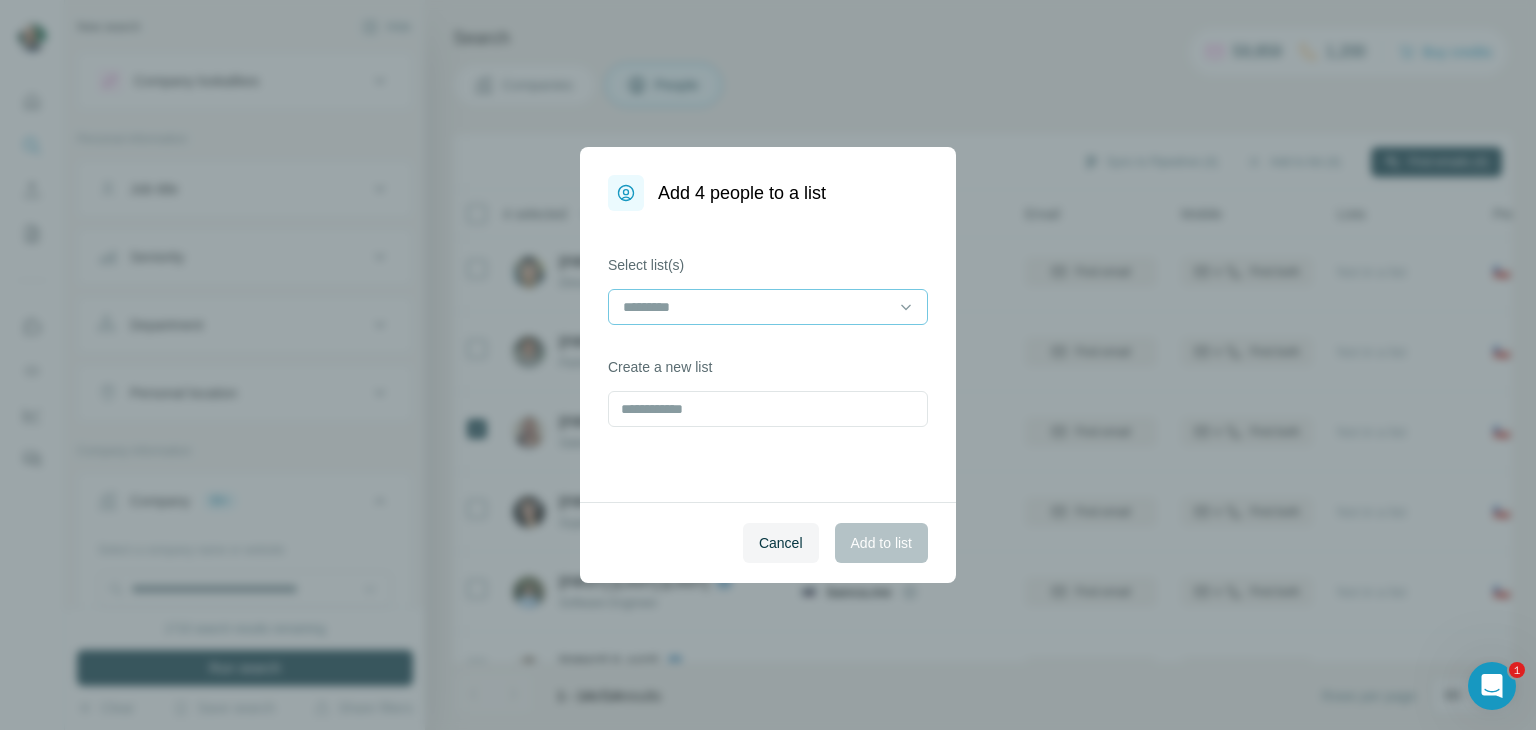 click at bounding box center [756, 307] 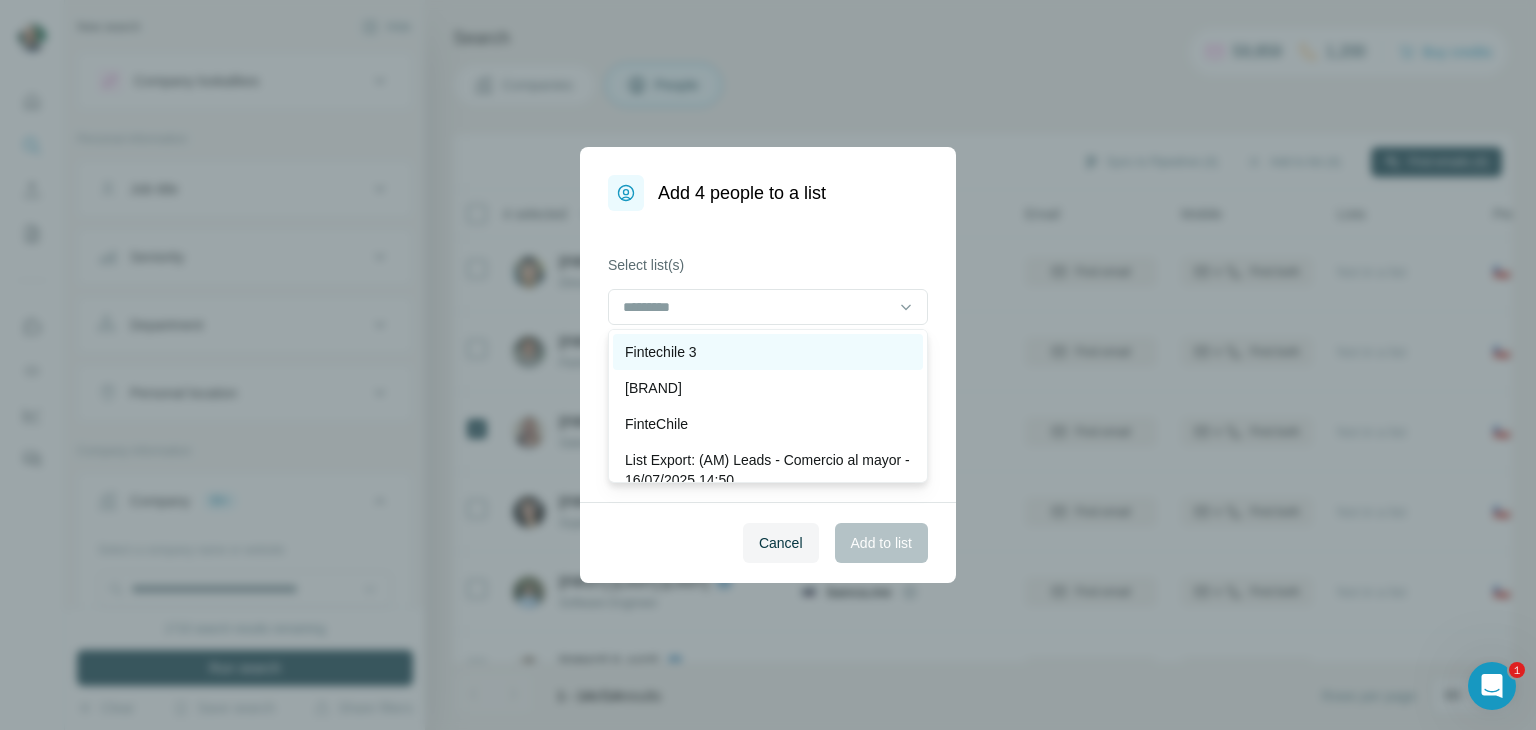 click on "Fintechile 3" at bounding box center (661, 352) 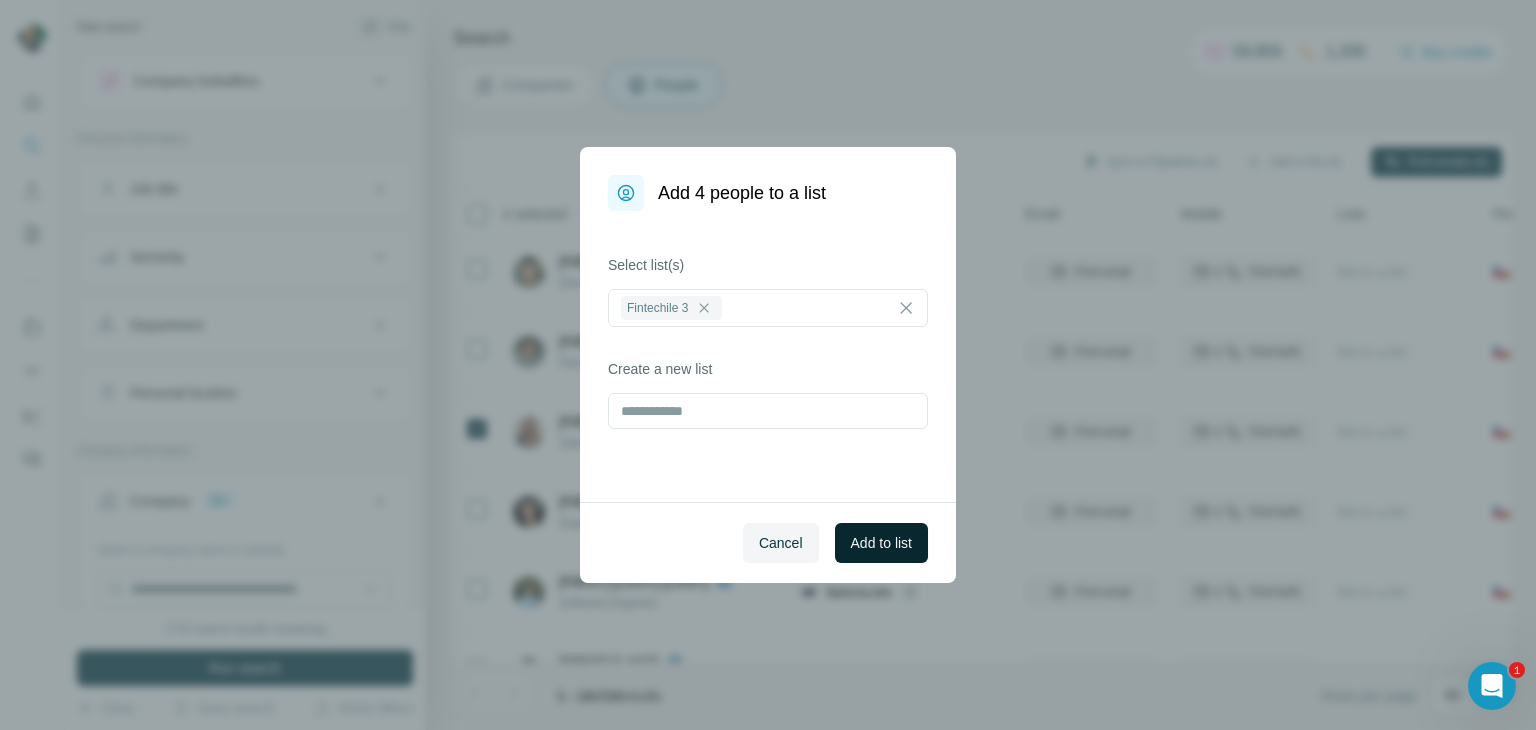 click on "Add to list" at bounding box center [881, 543] 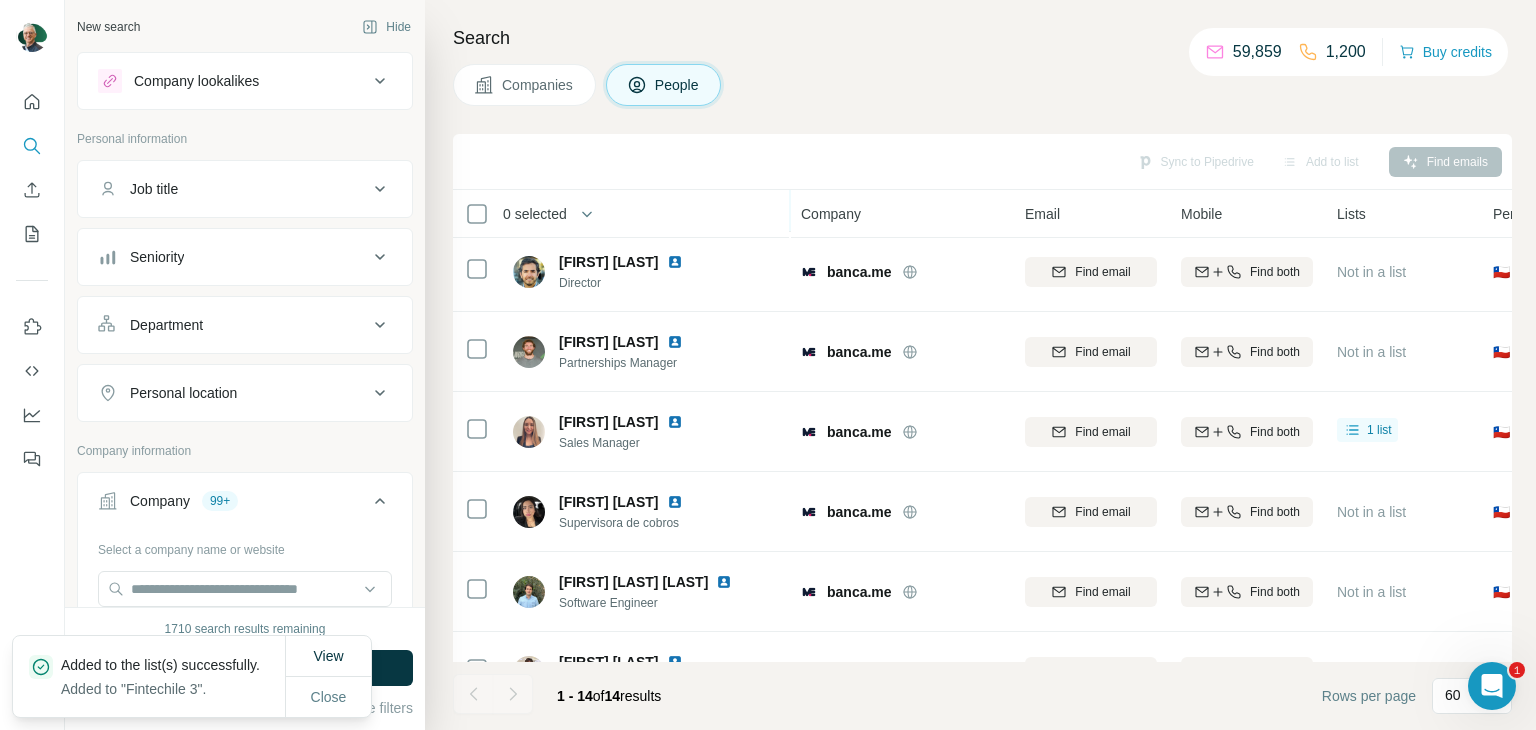 scroll, scrollTop: 0, scrollLeft: 0, axis: both 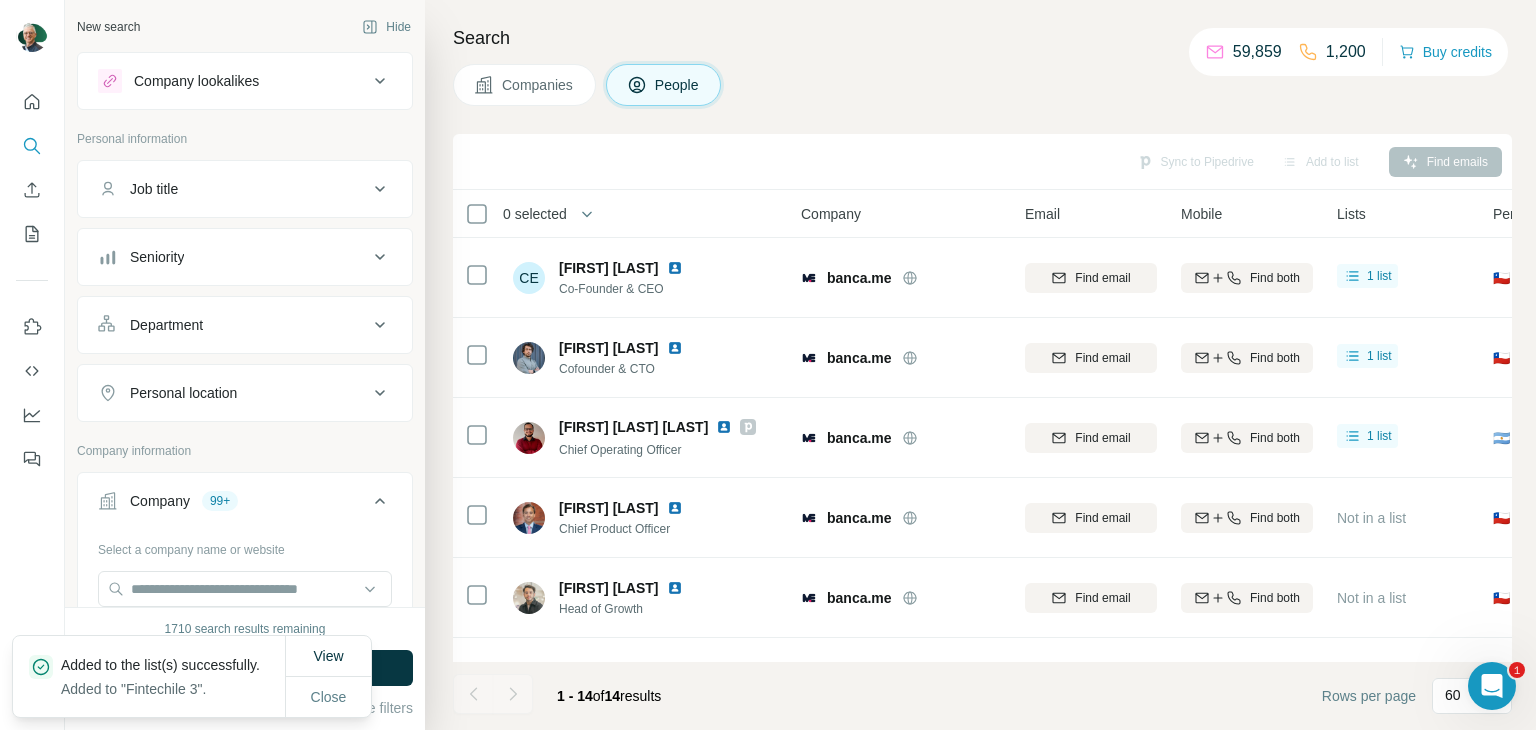 click on "Companies" at bounding box center [524, 85] 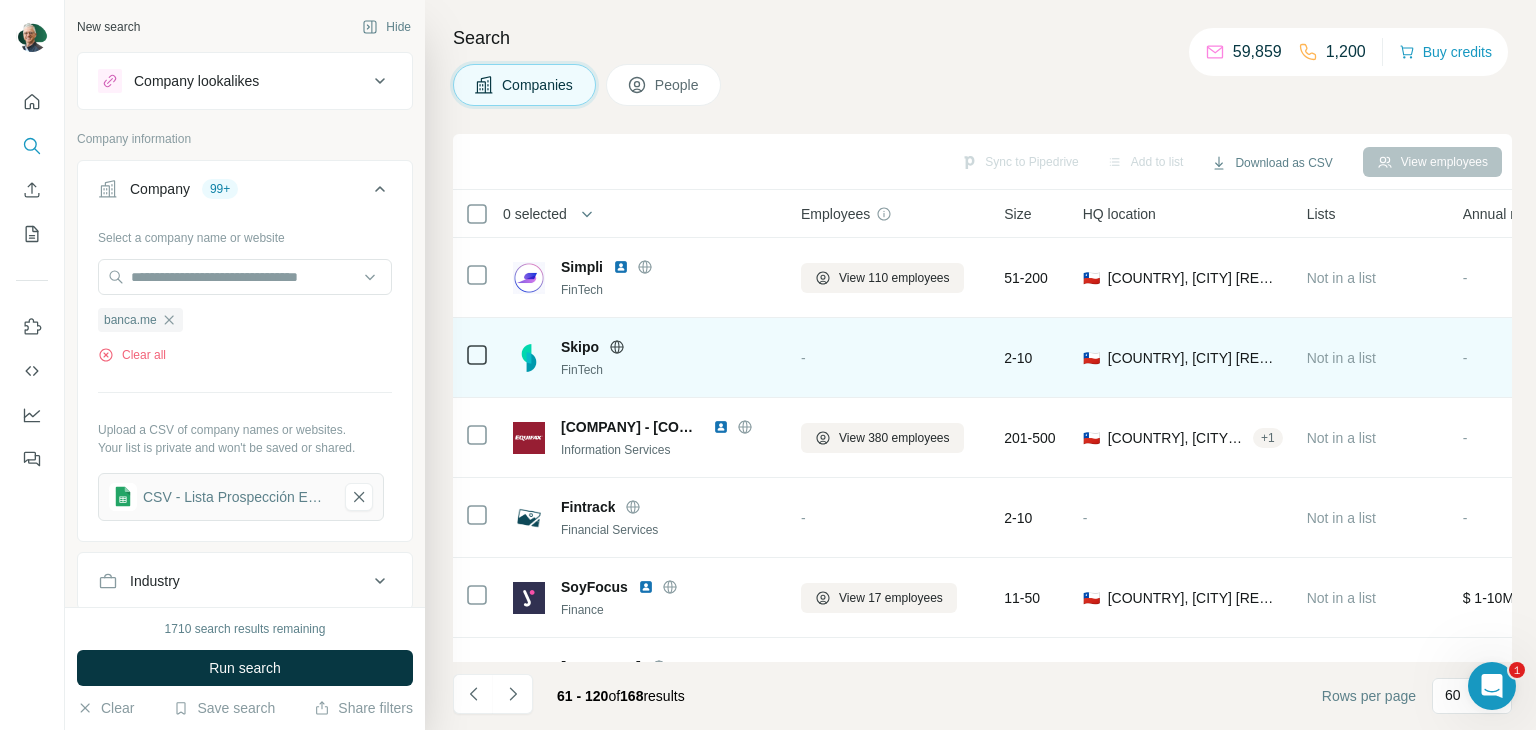 type 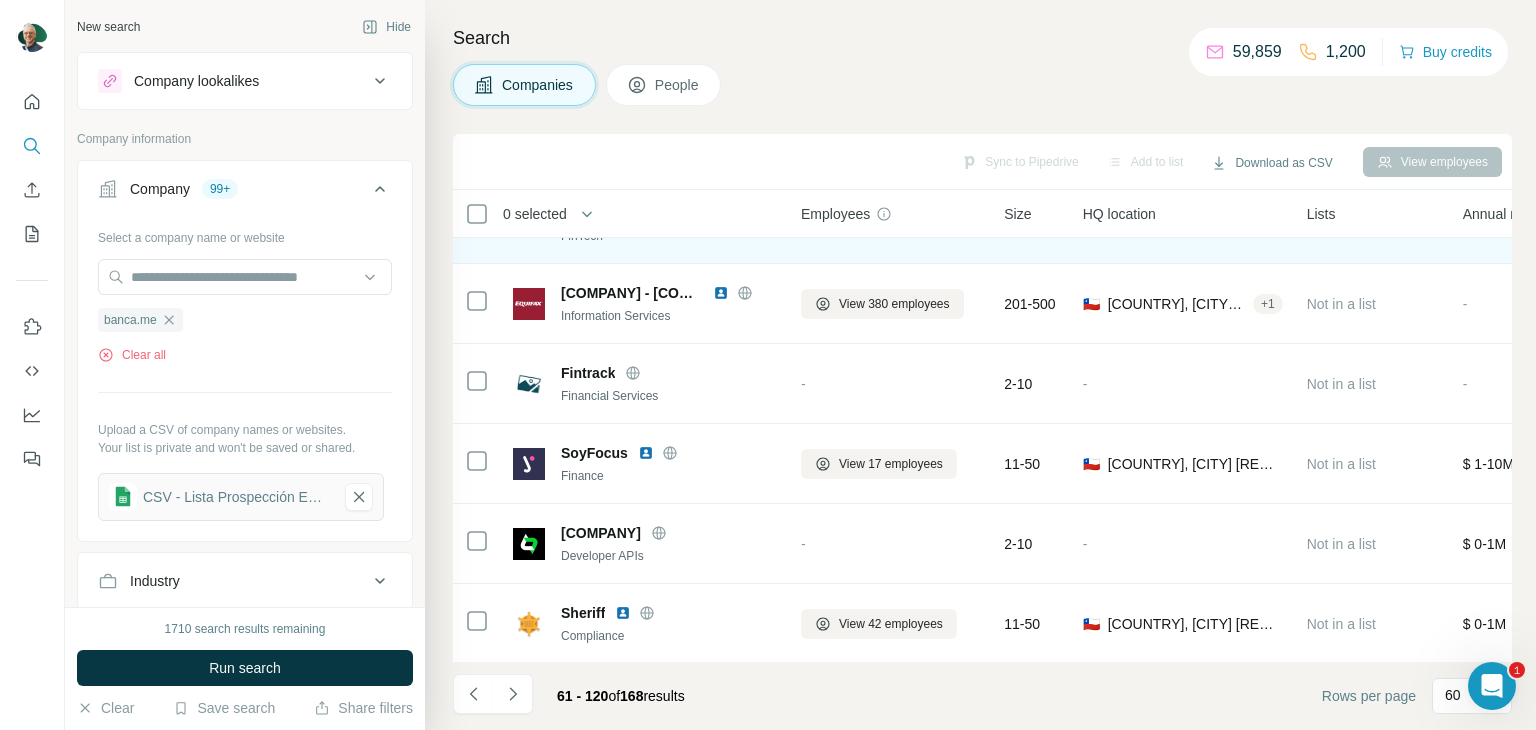 scroll, scrollTop: 100, scrollLeft: 0, axis: vertical 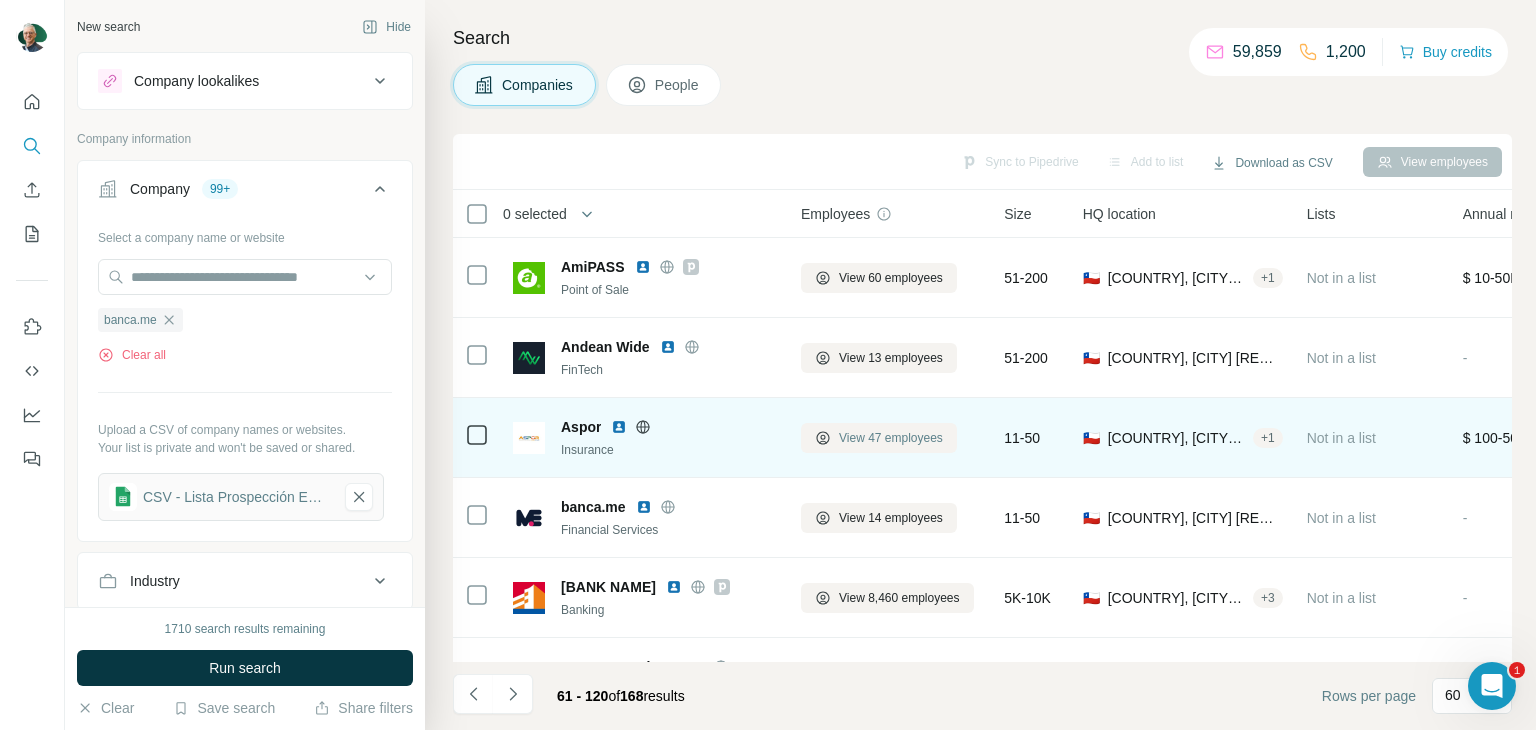 click on "View 47 employees" at bounding box center [891, 438] 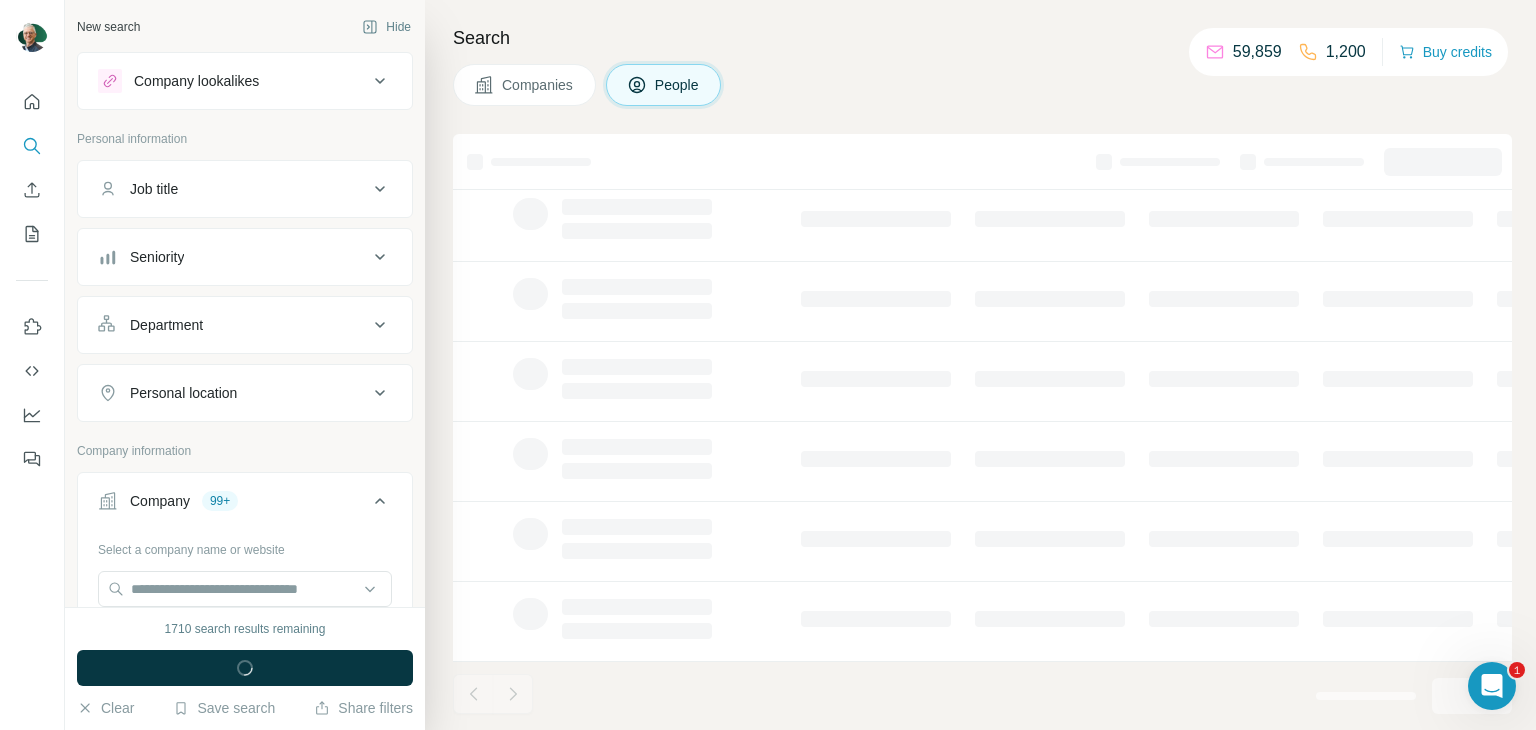 scroll, scrollTop: 386, scrollLeft: 0, axis: vertical 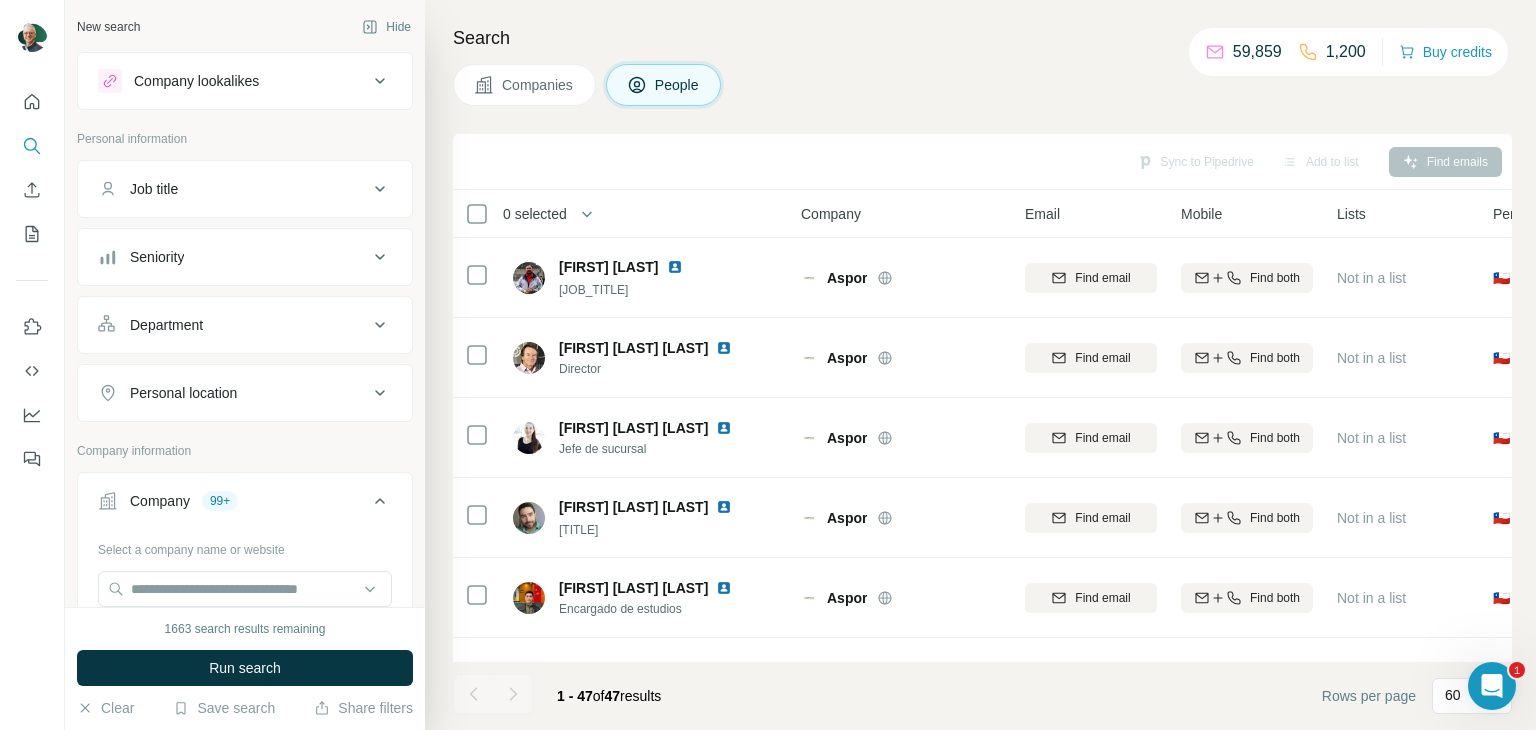 click on "Companies" at bounding box center (538, 85) 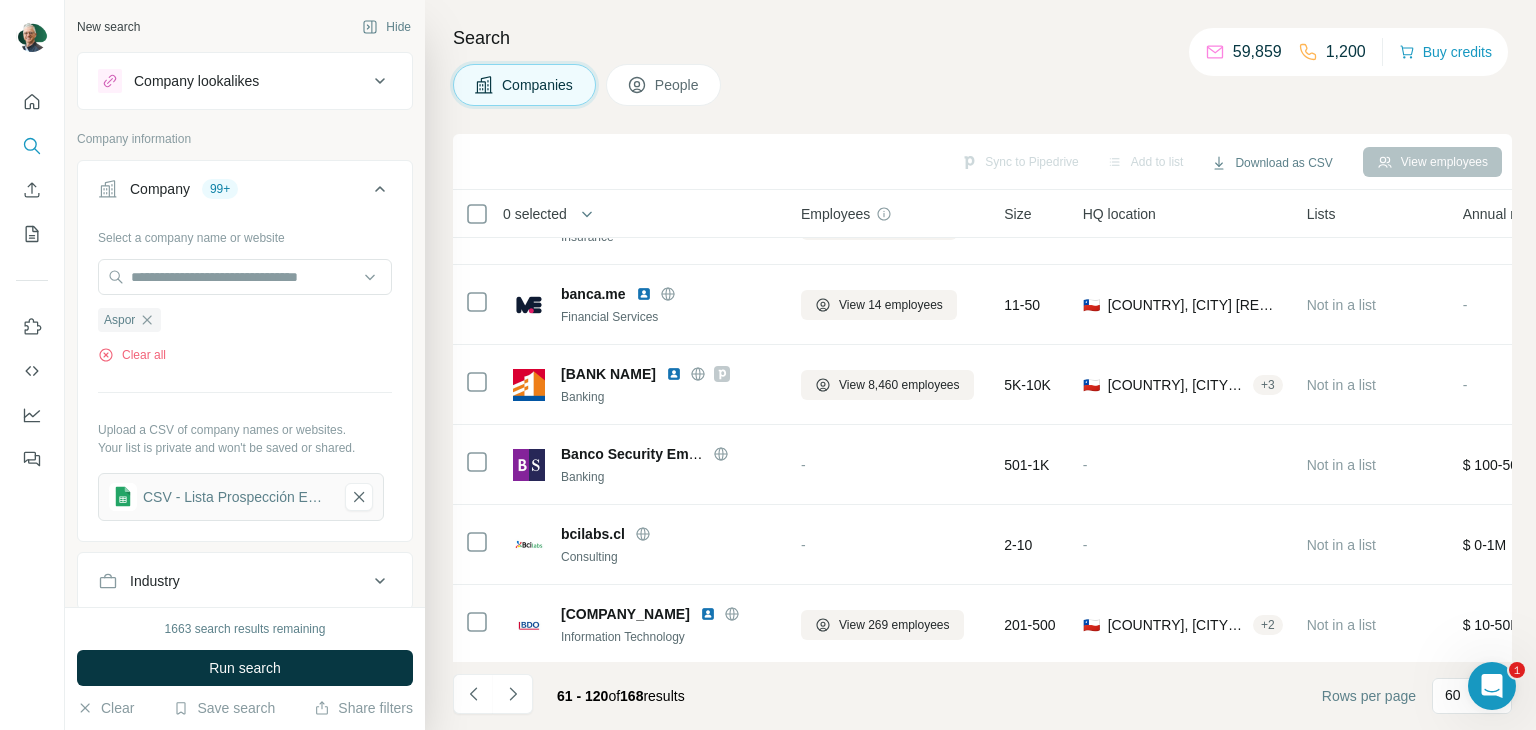 scroll, scrollTop: 1386, scrollLeft: 0, axis: vertical 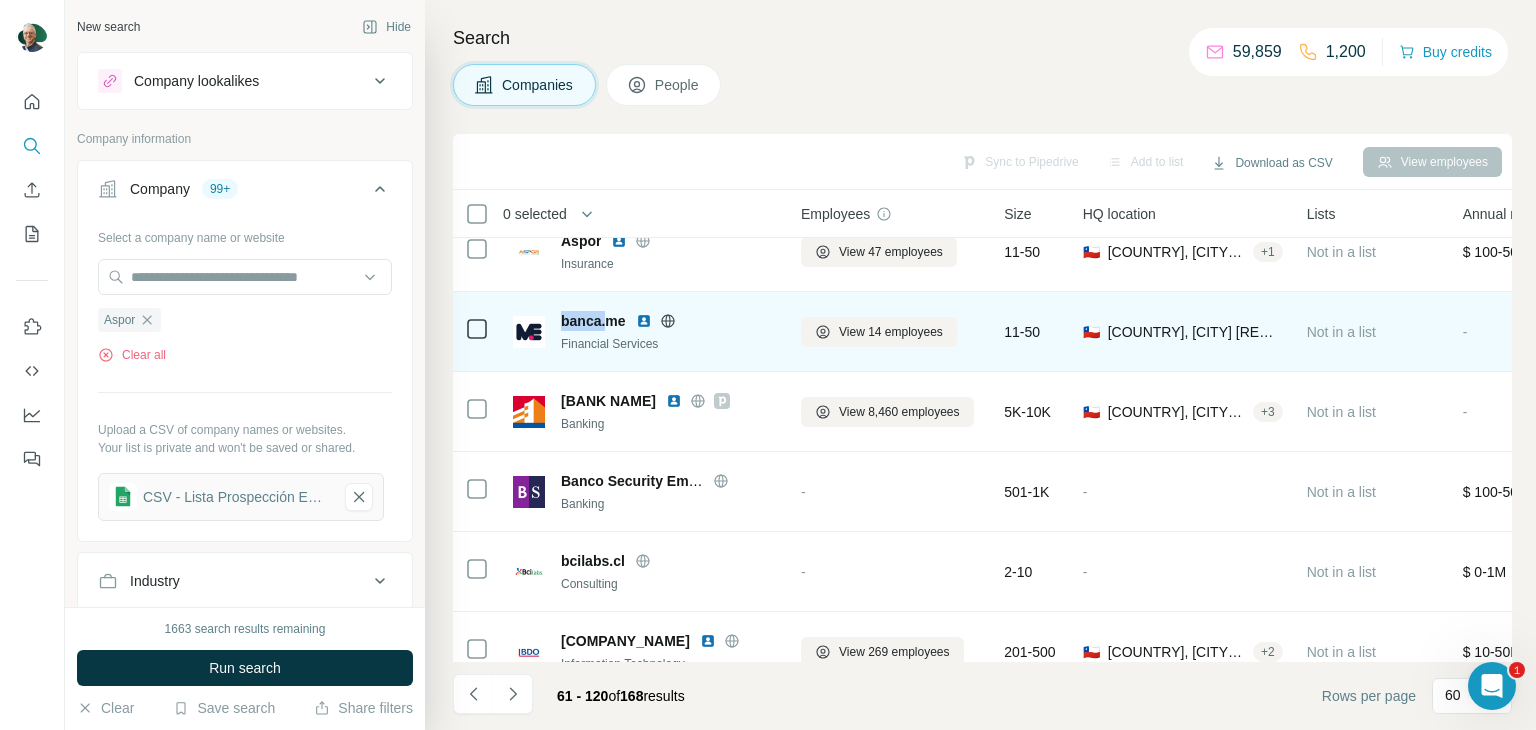 drag, startPoint x: 607, startPoint y: 324, endPoint x: 560, endPoint y: 313, distance: 48.270073 